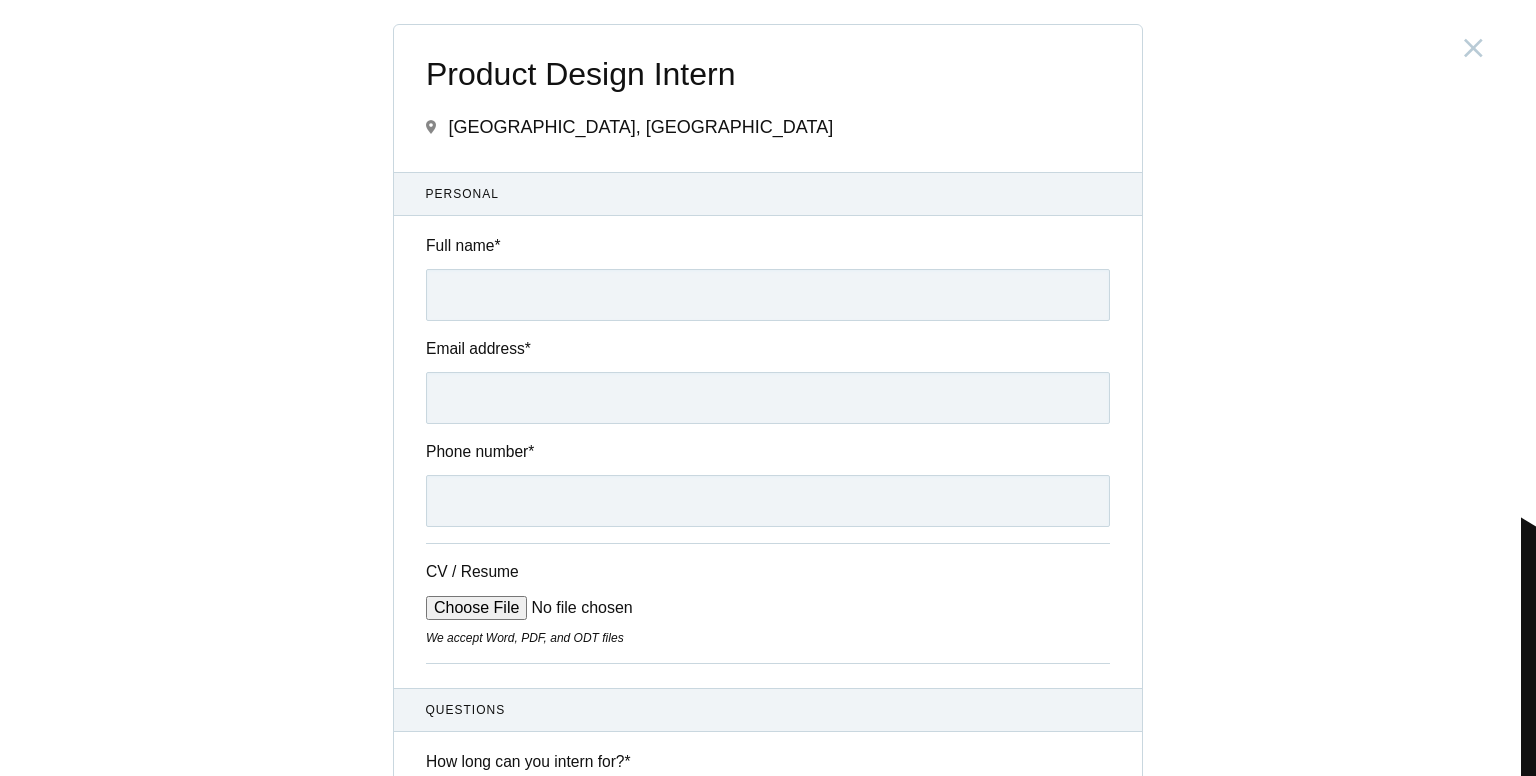 scroll, scrollTop: 4301, scrollLeft: 0, axis: vertical 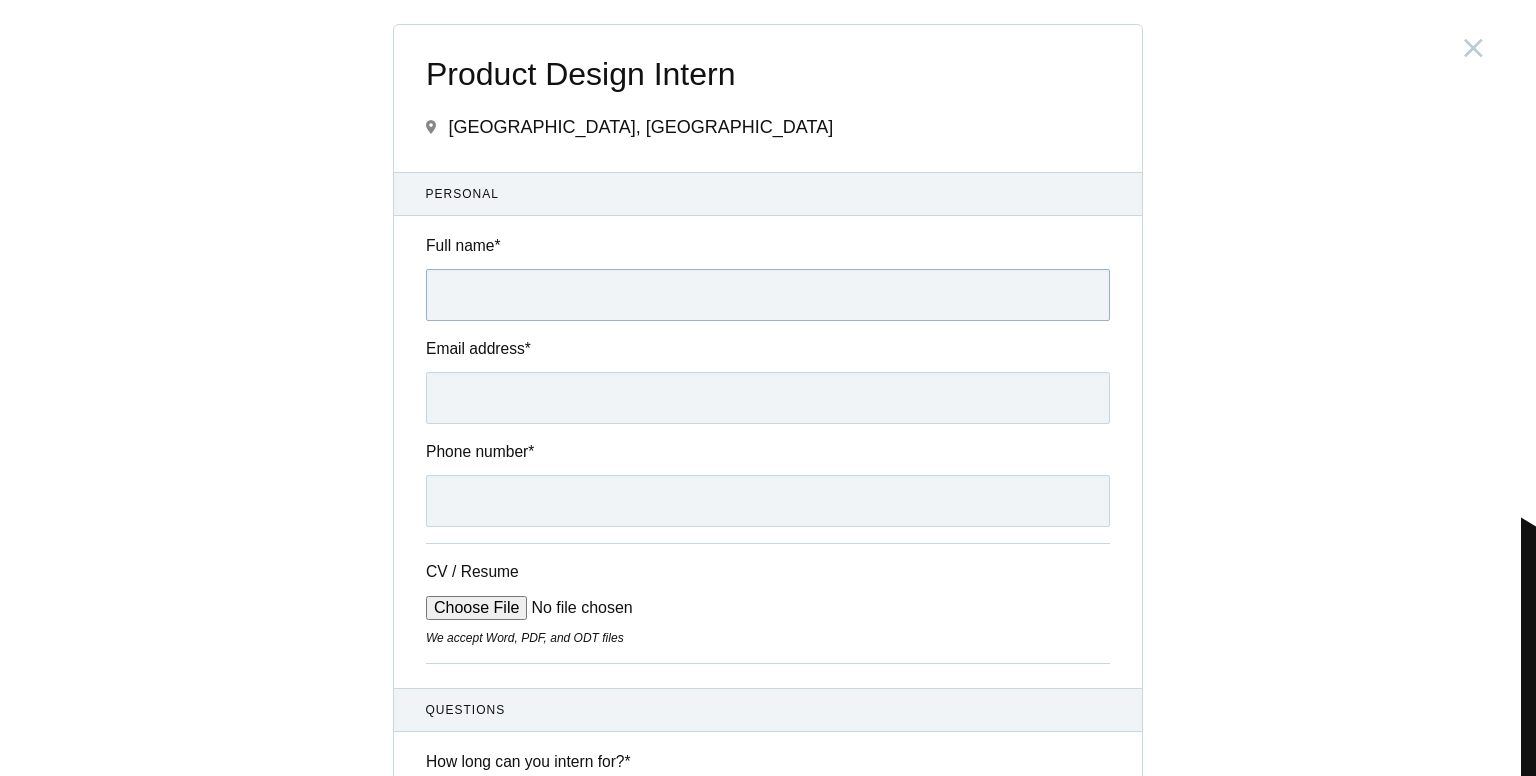 click on "Full name  *" at bounding box center (768, 295) 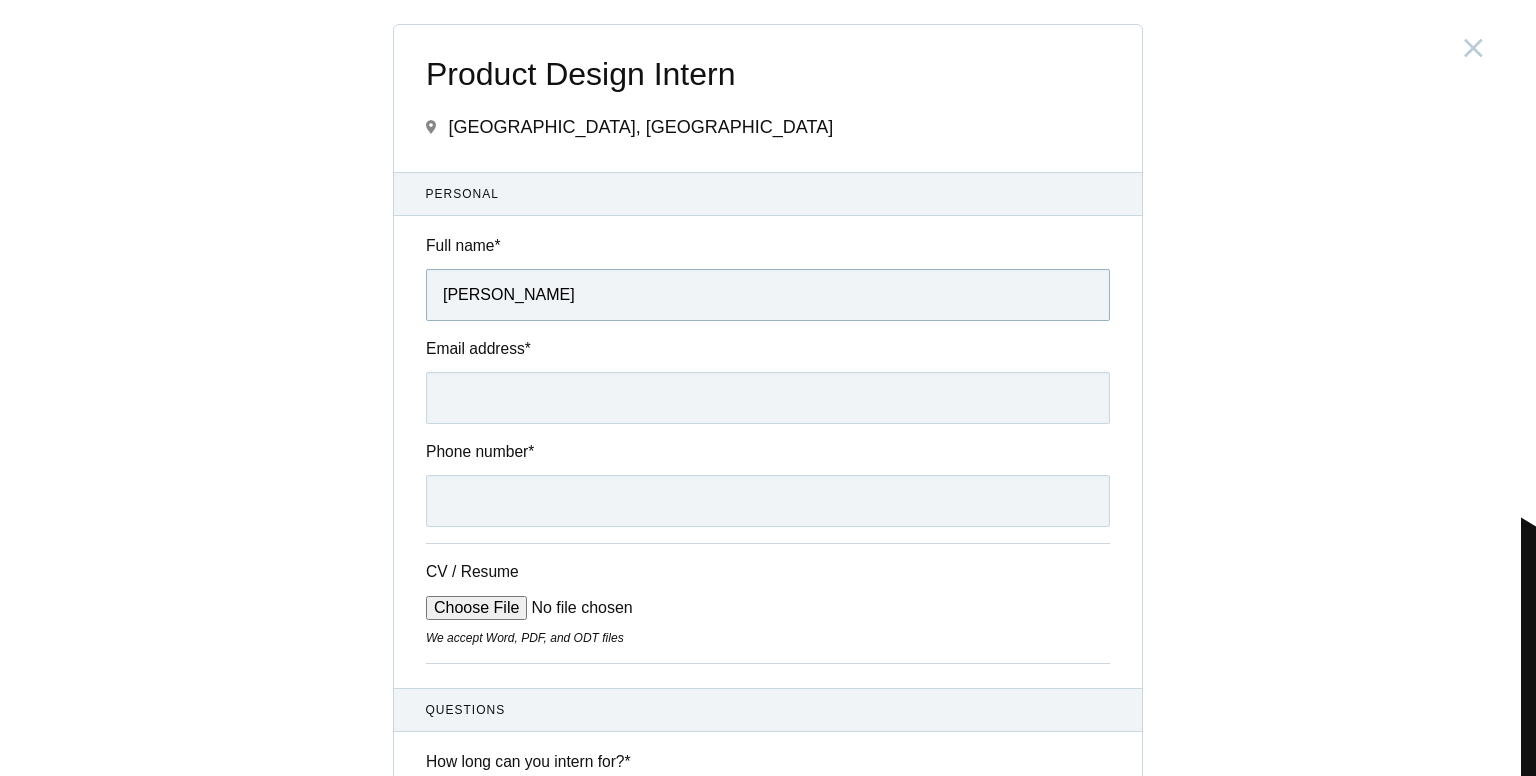 click on "[PERSON_NAME]" at bounding box center [768, 295] 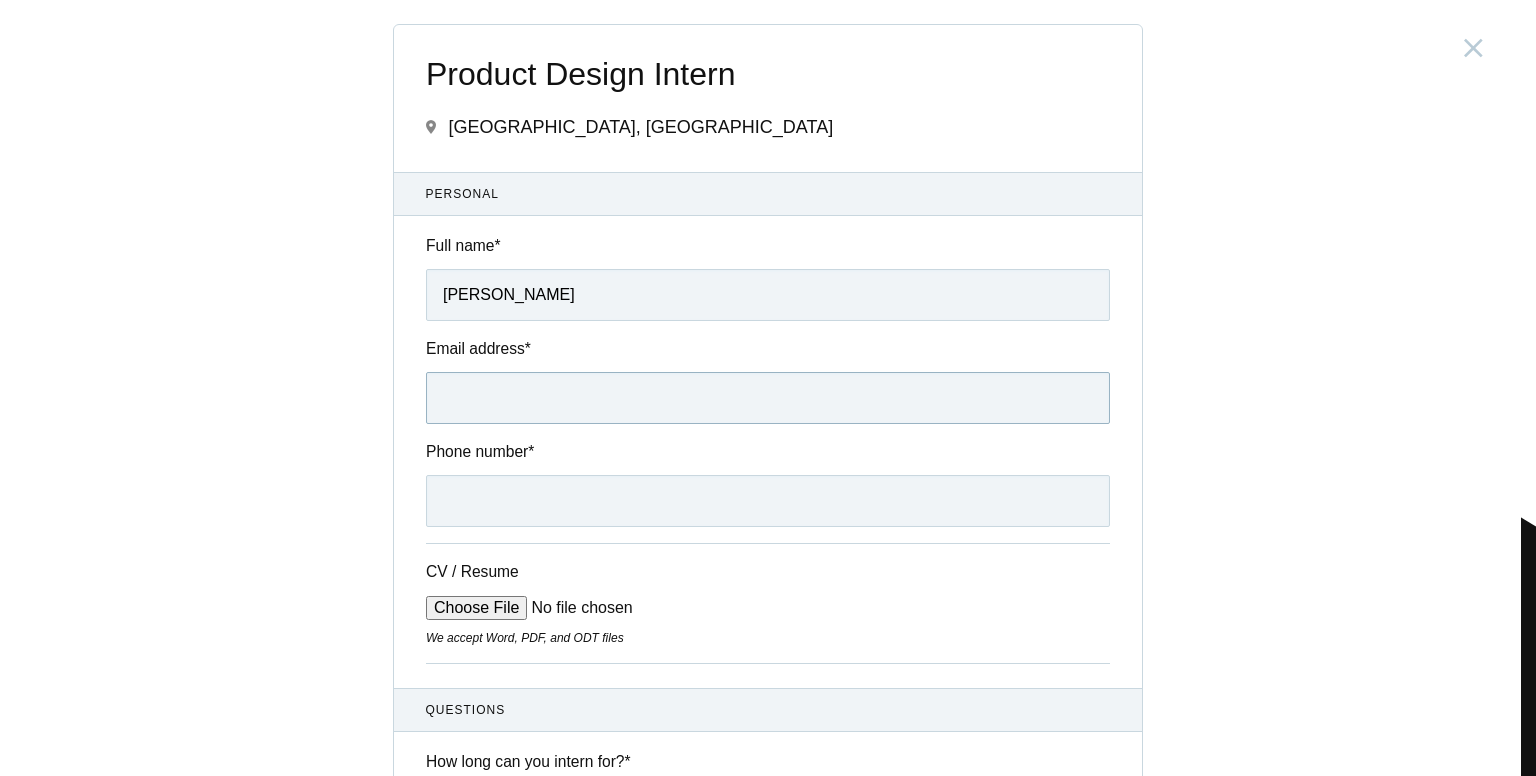 click on "Email address  *" at bounding box center [768, 398] 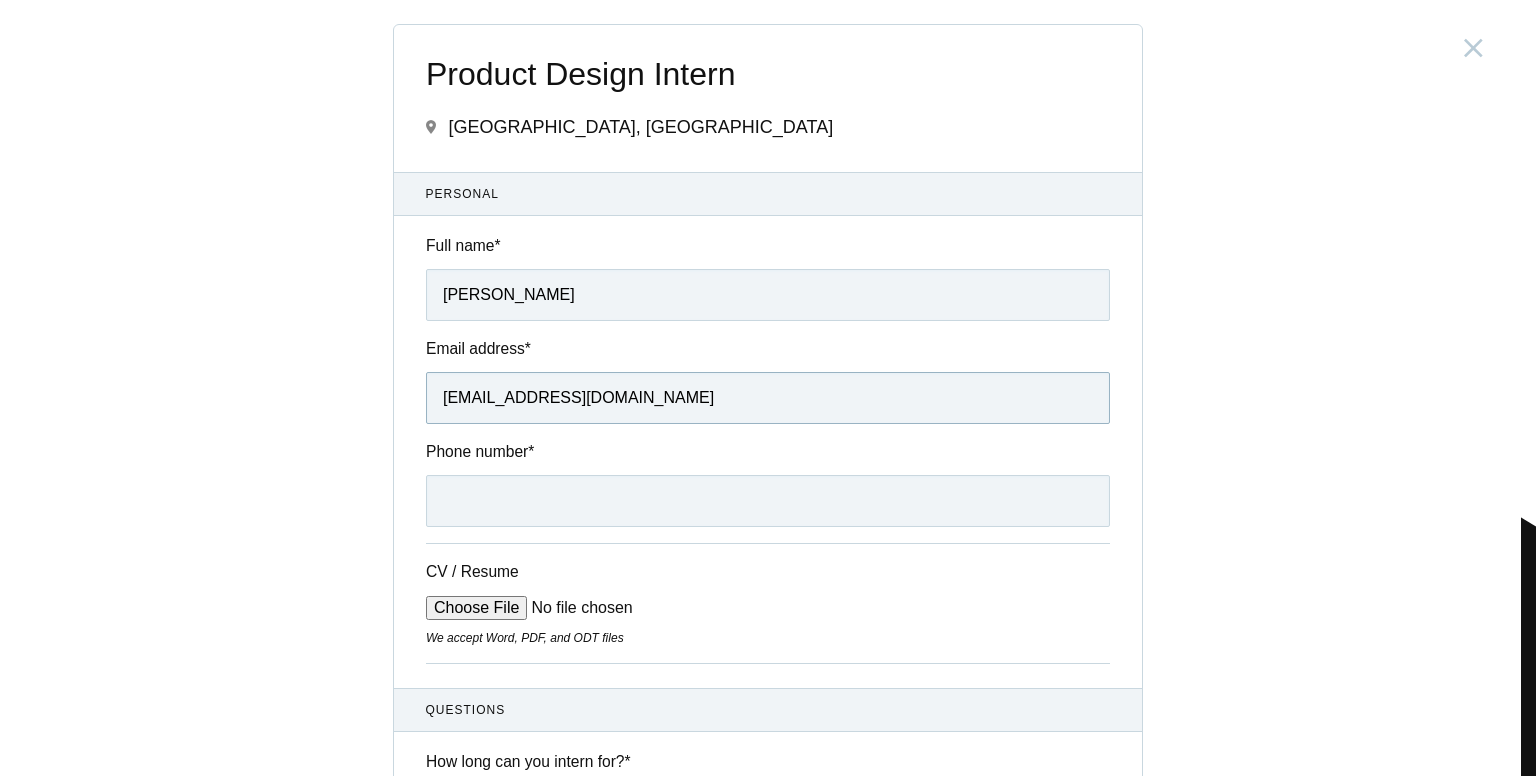 type on "[EMAIL_ADDRESS][DOMAIN_NAME]" 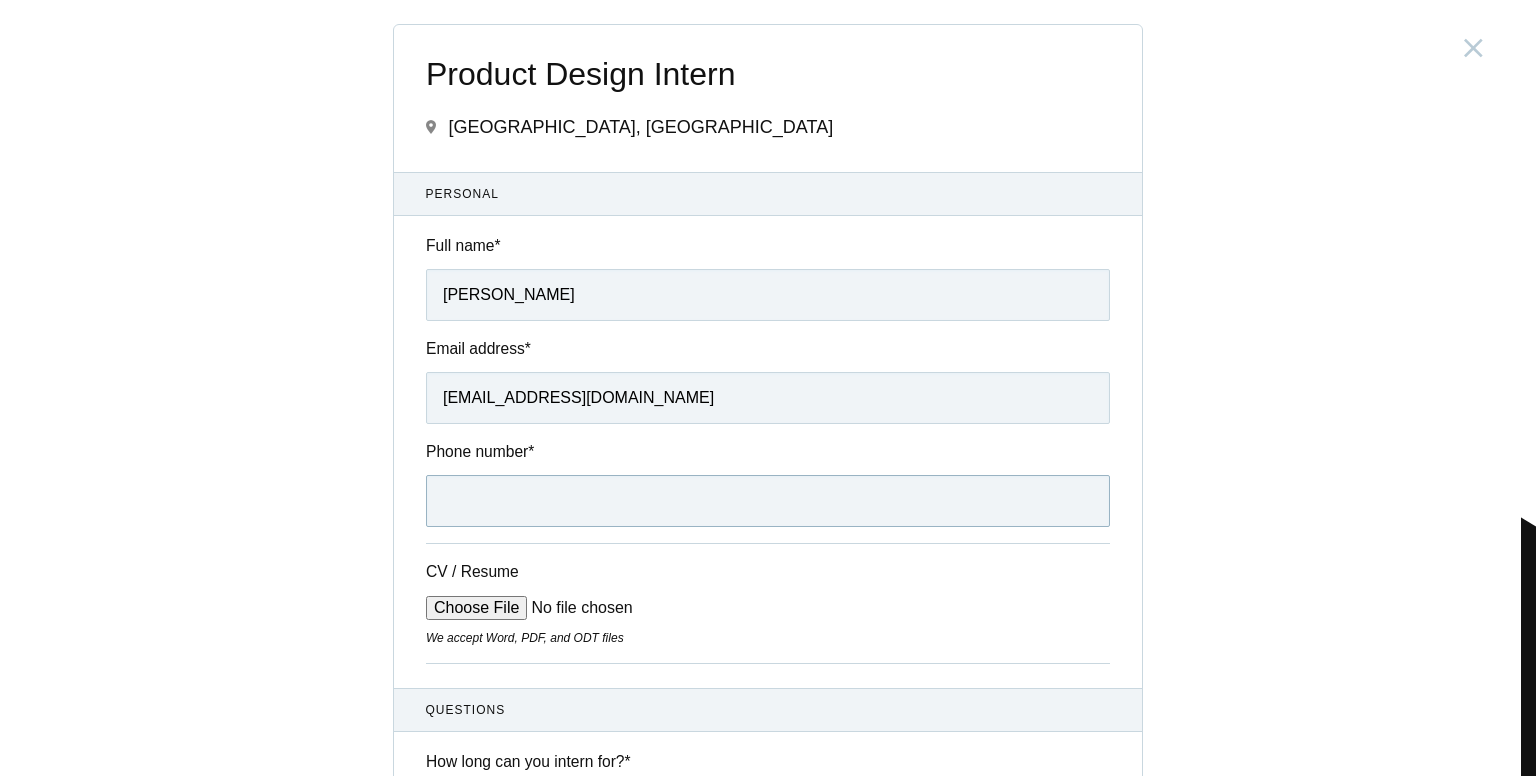 click on "Phone number  *" at bounding box center (768, 501) 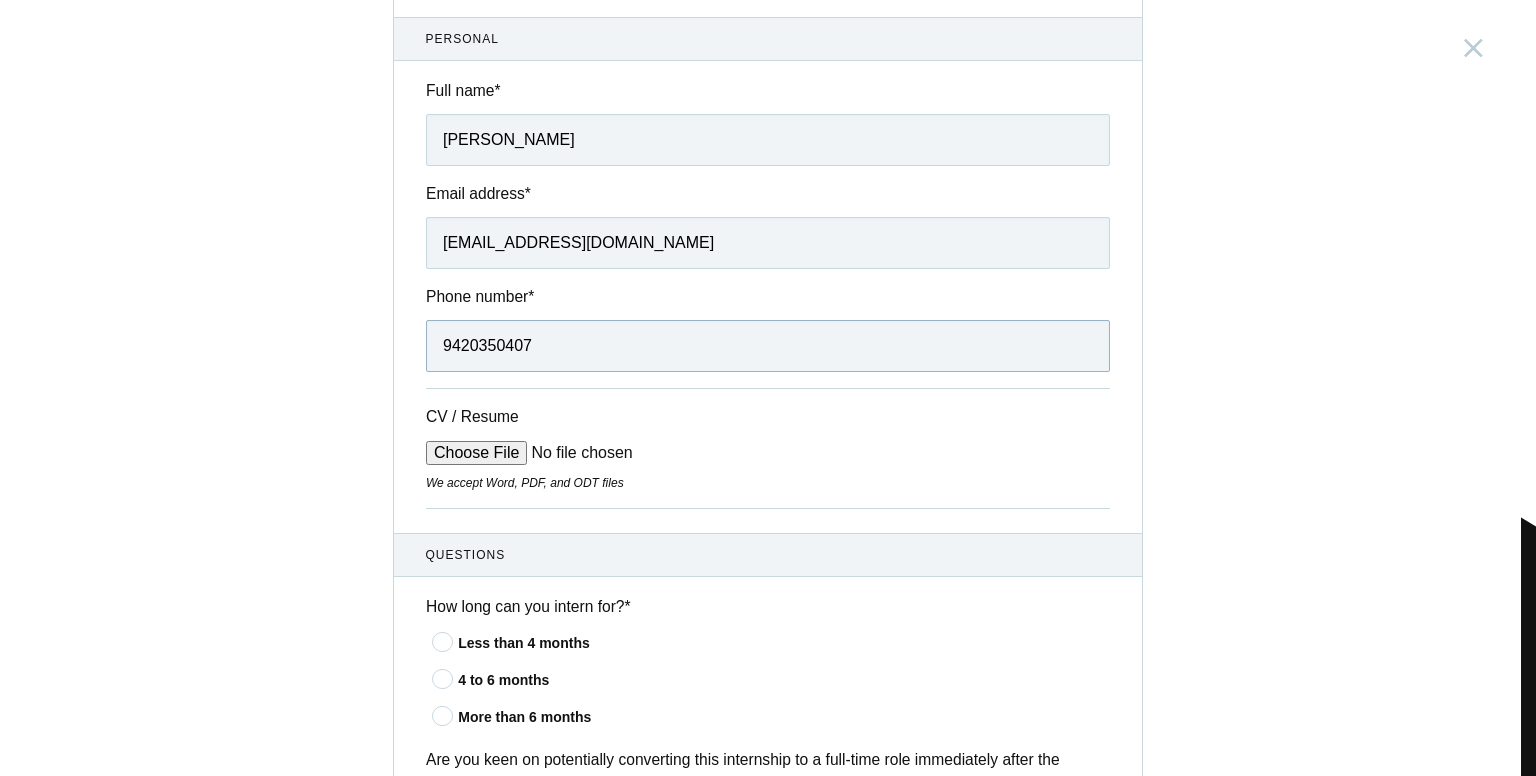 scroll, scrollTop: 160, scrollLeft: 0, axis: vertical 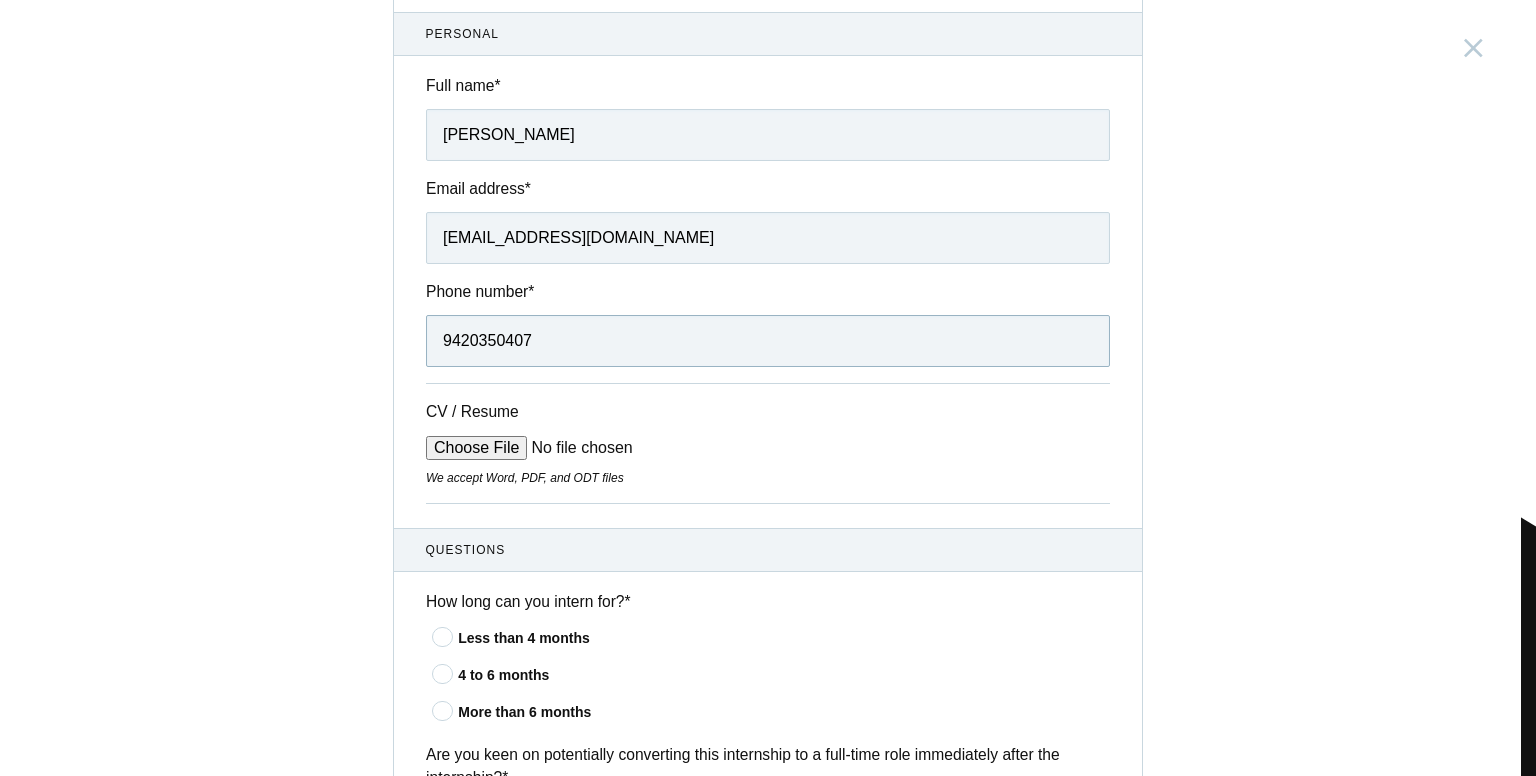 type on "9420350407" 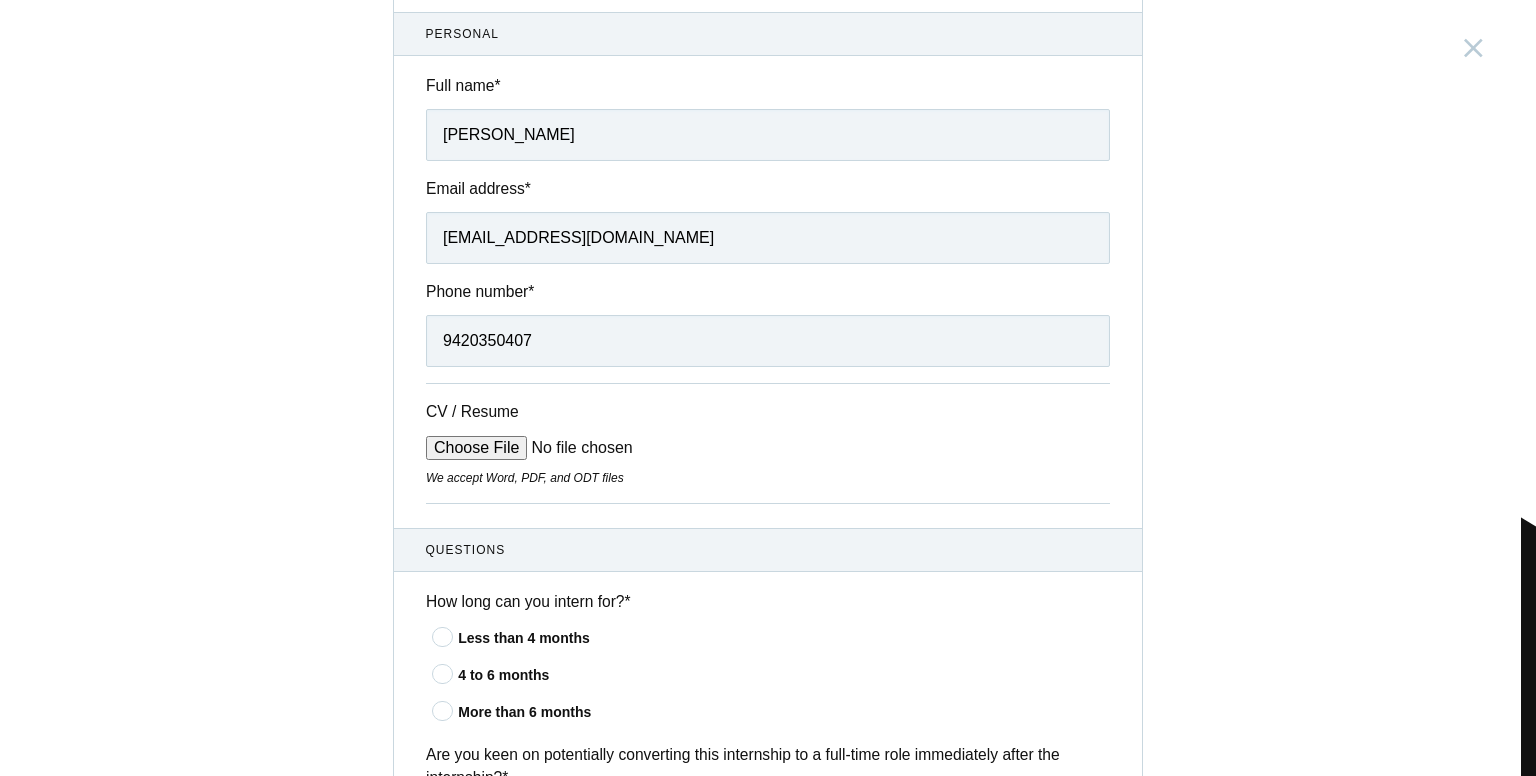 click on "CV / Resume" at bounding box center [577, 448] 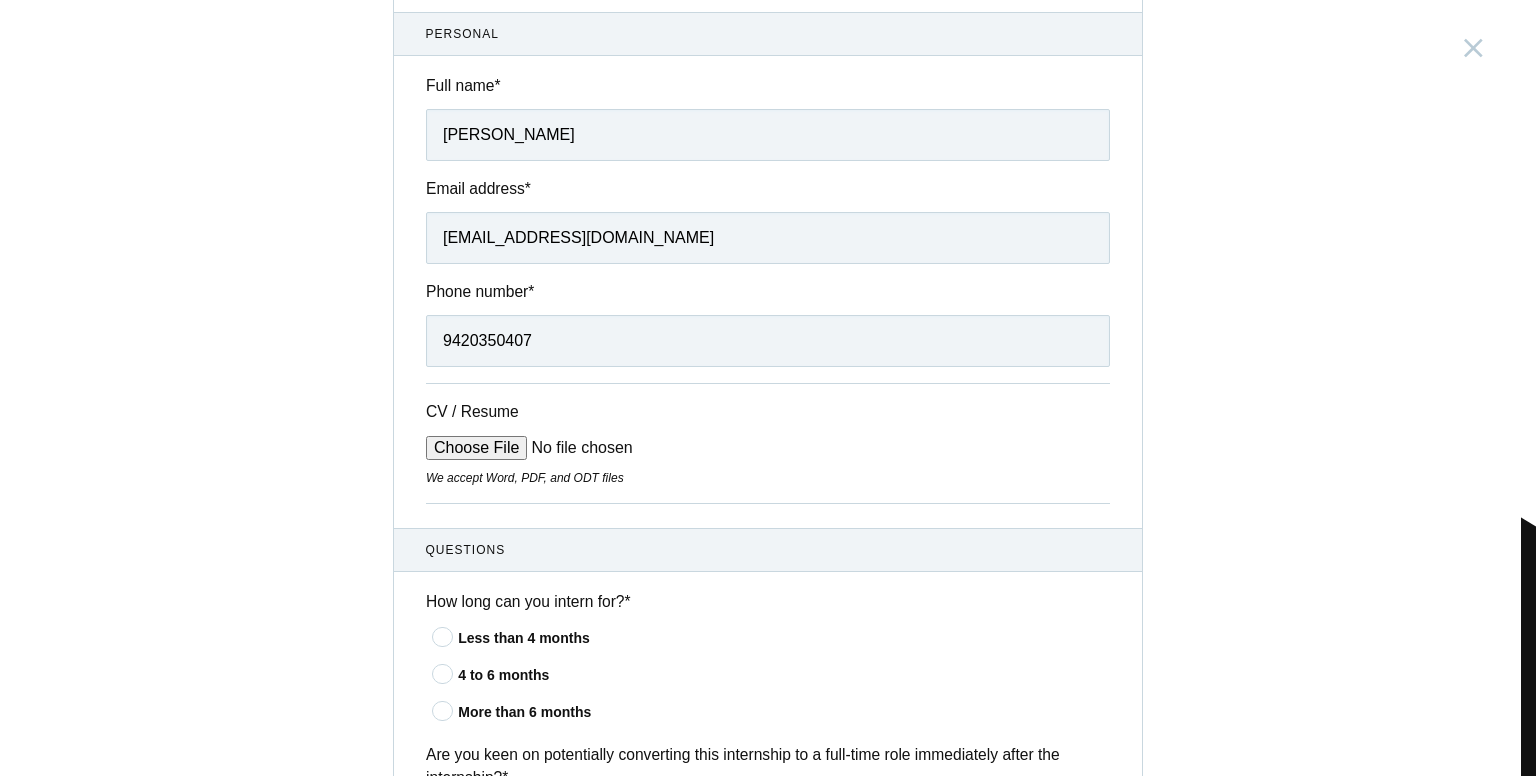 type on "C:\fakepath\Resume.pdf" 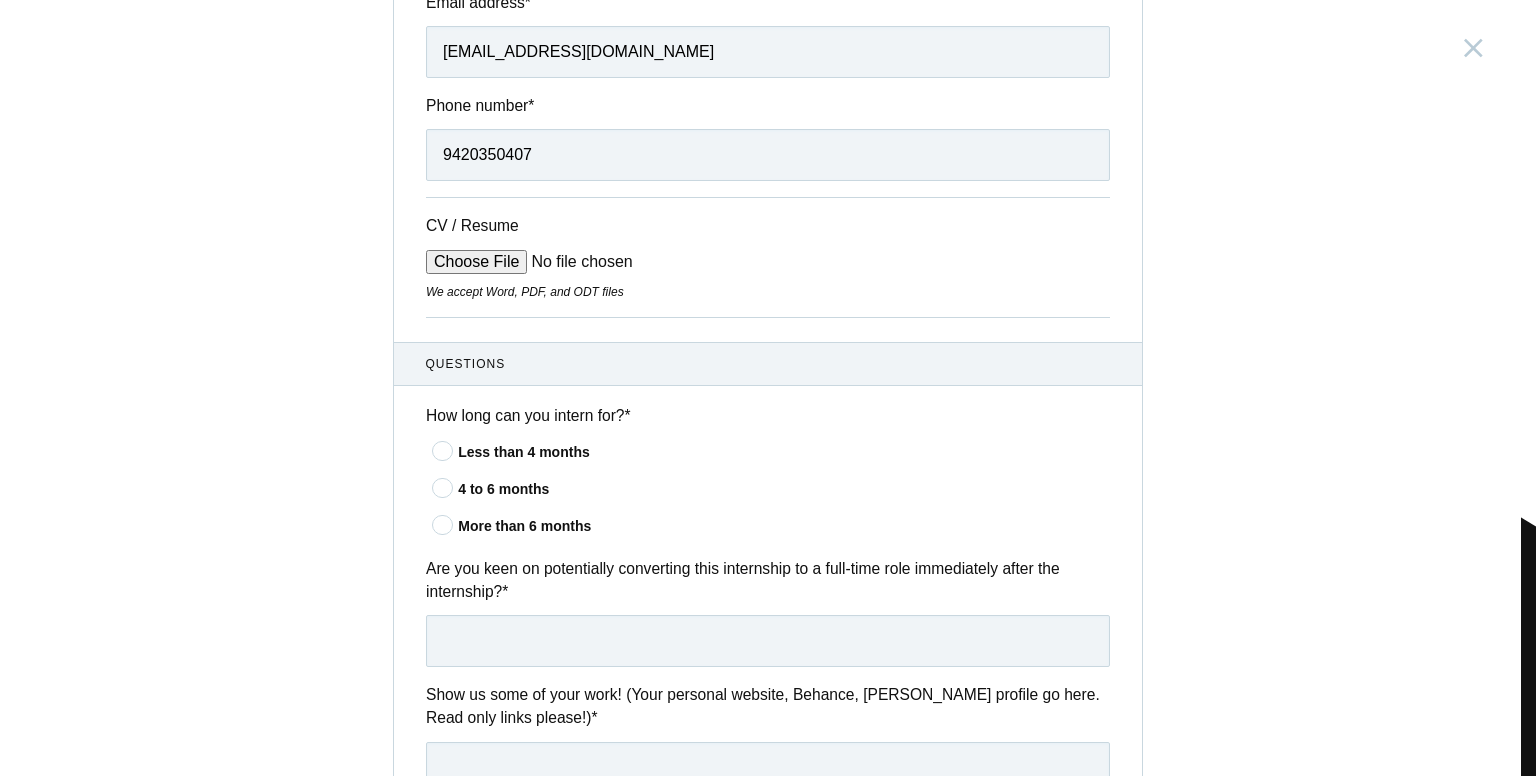 scroll, scrollTop: 347, scrollLeft: 0, axis: vertical 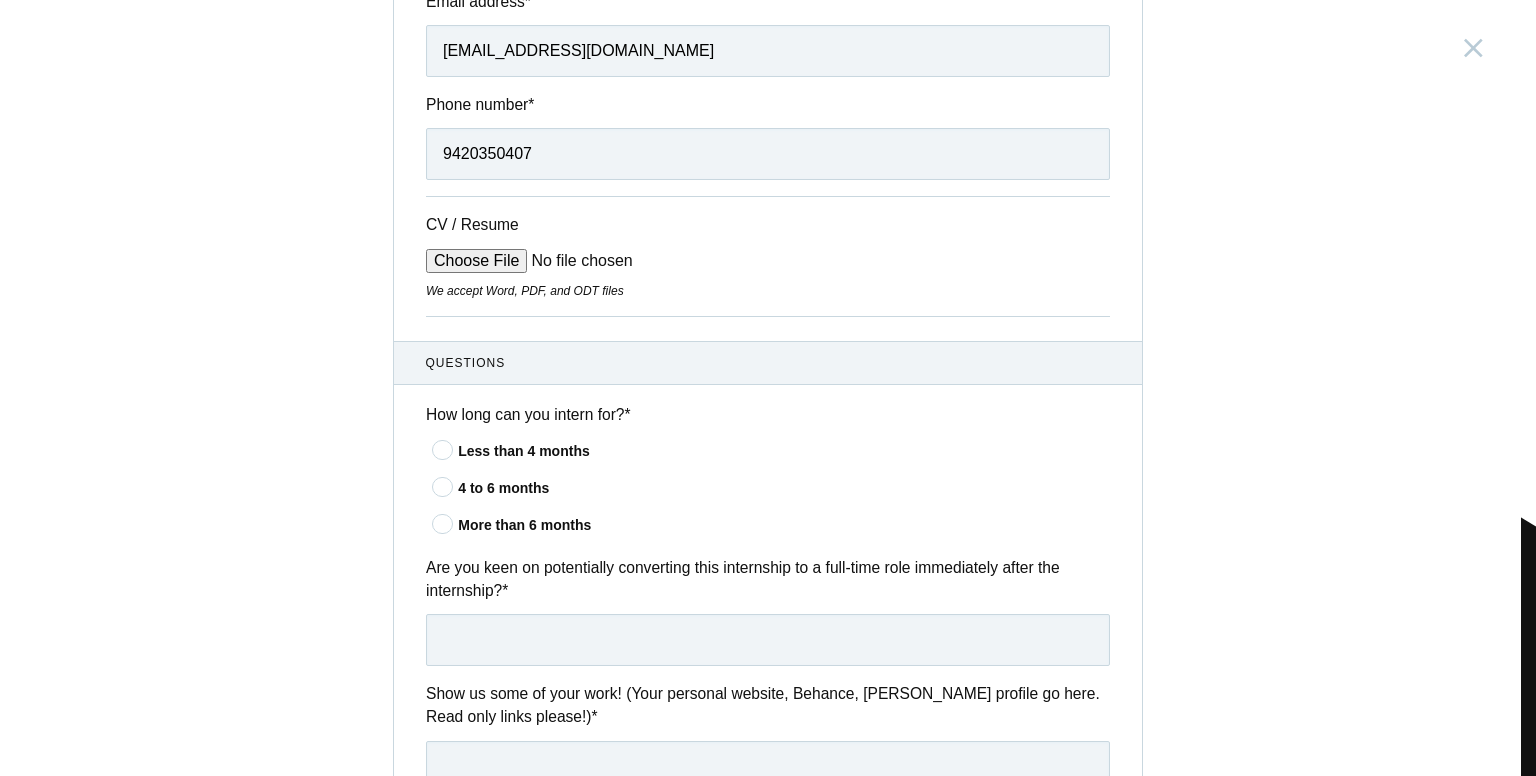 click at bounding box center [443, 523] 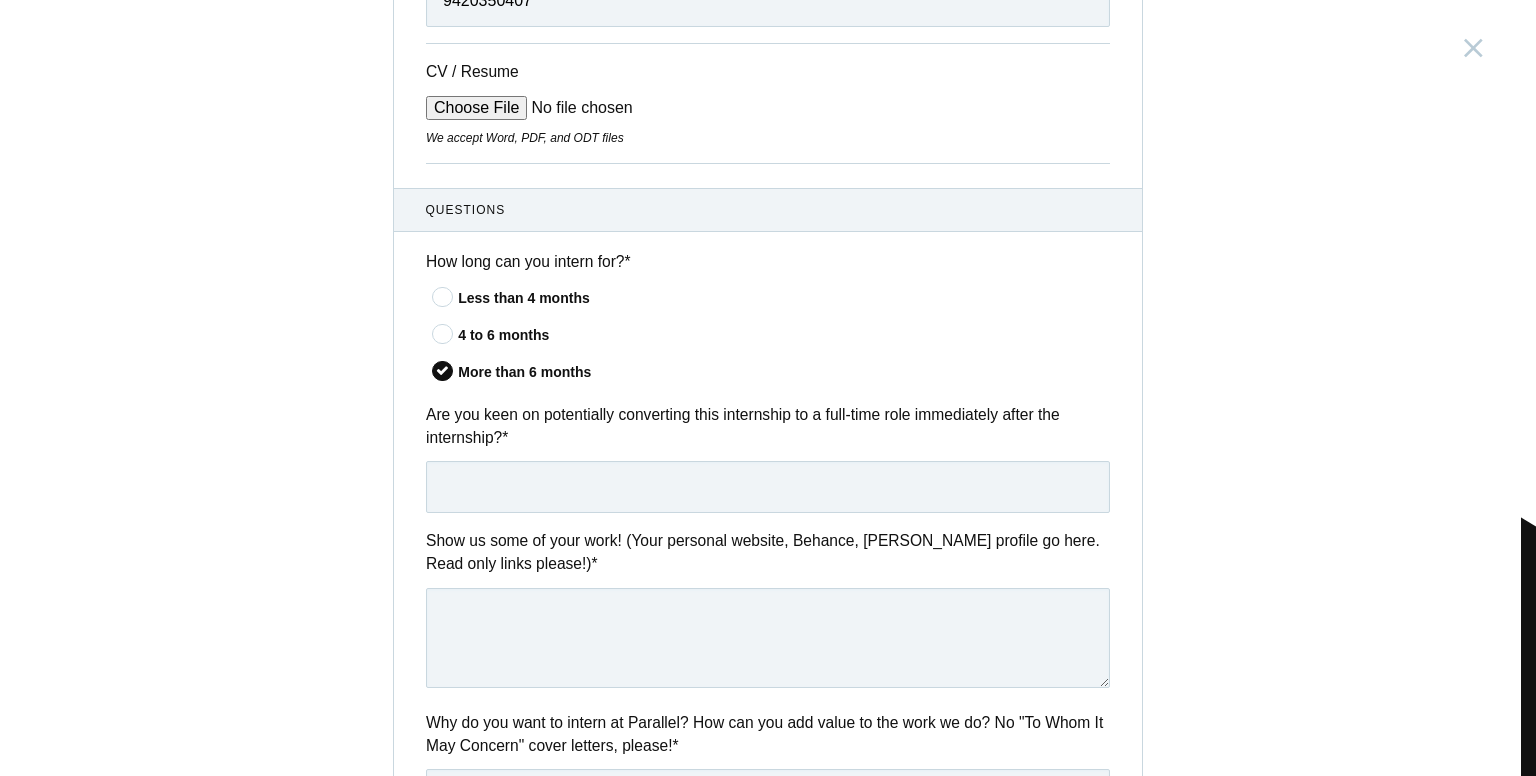 scroll, scrollTop: 504, scrollLeft: 0, axis: vertical 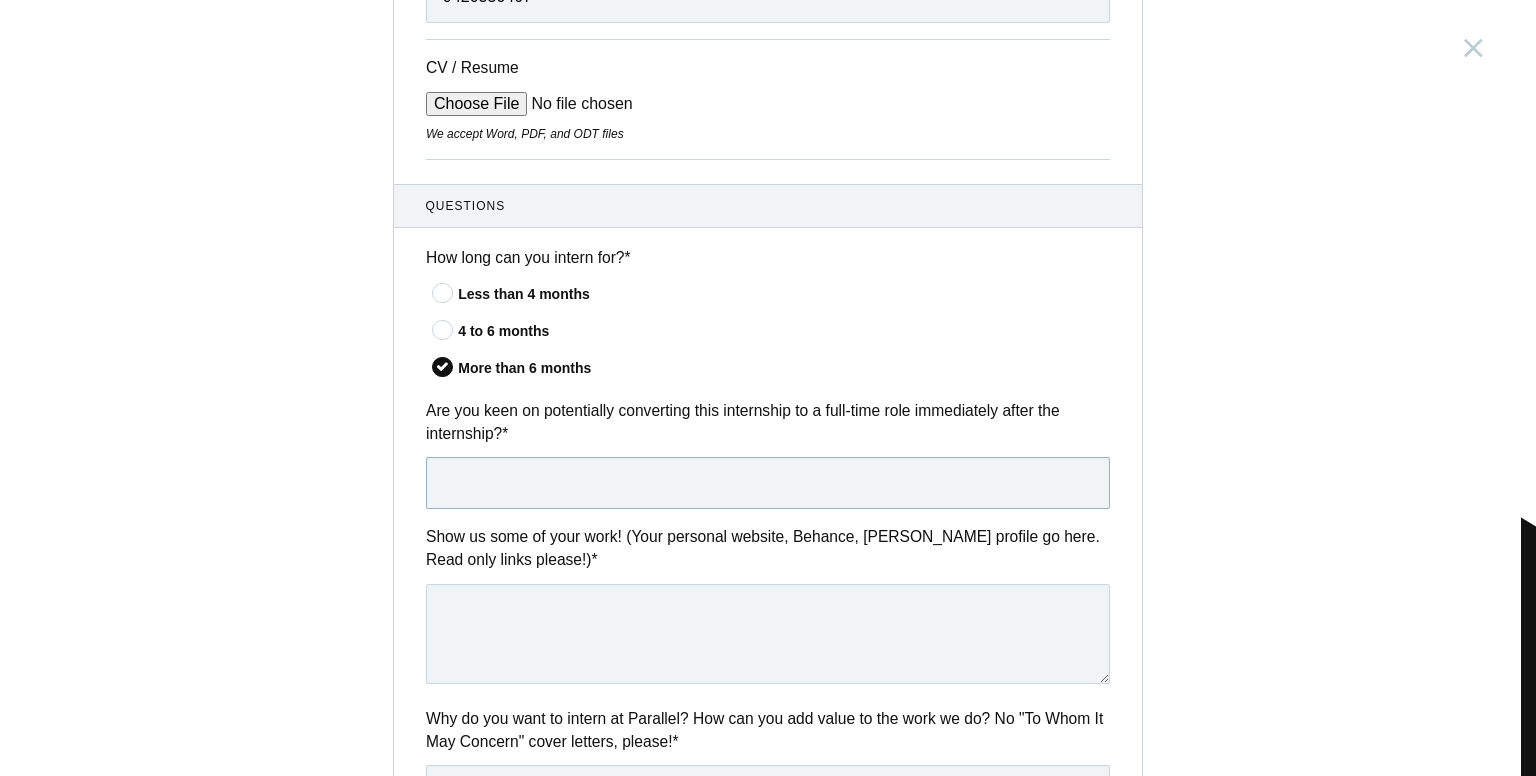 click at bounding box center [768, 483] 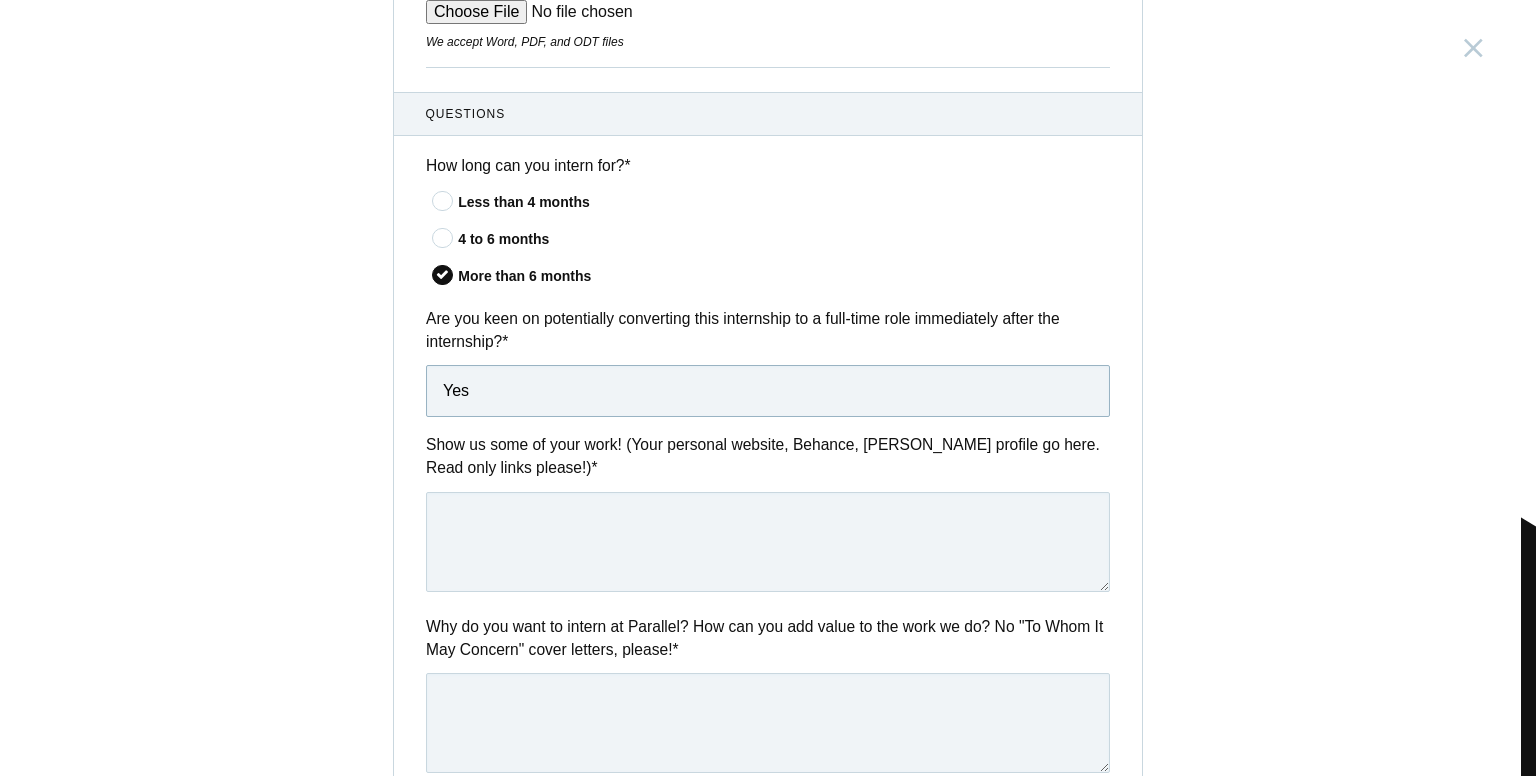 scroll, scrollTop: 596, scrollLeft: 0, axis: vertical 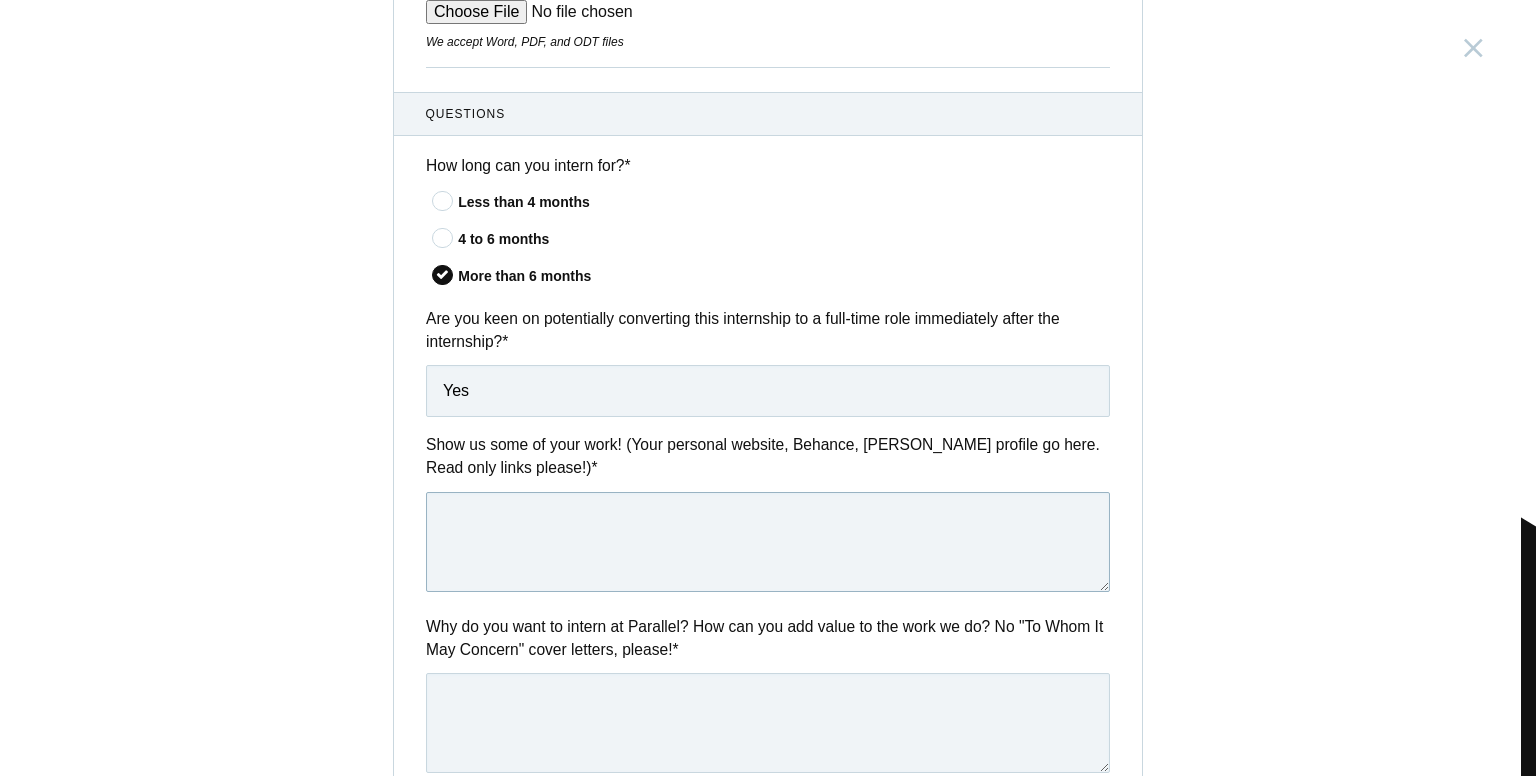click at bounding box center [768, 542] 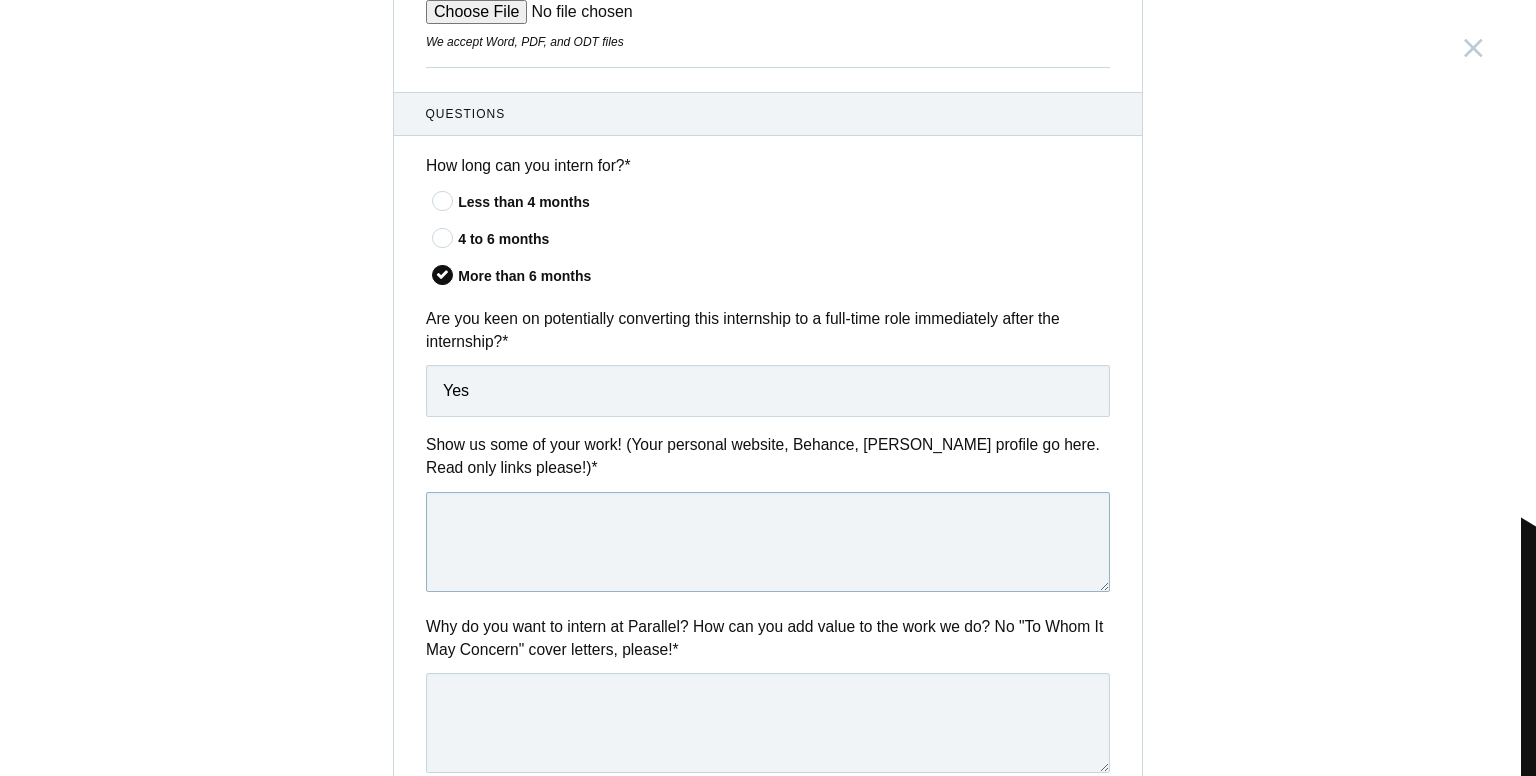 paste on "[URL][DOMAIN_NAME]" 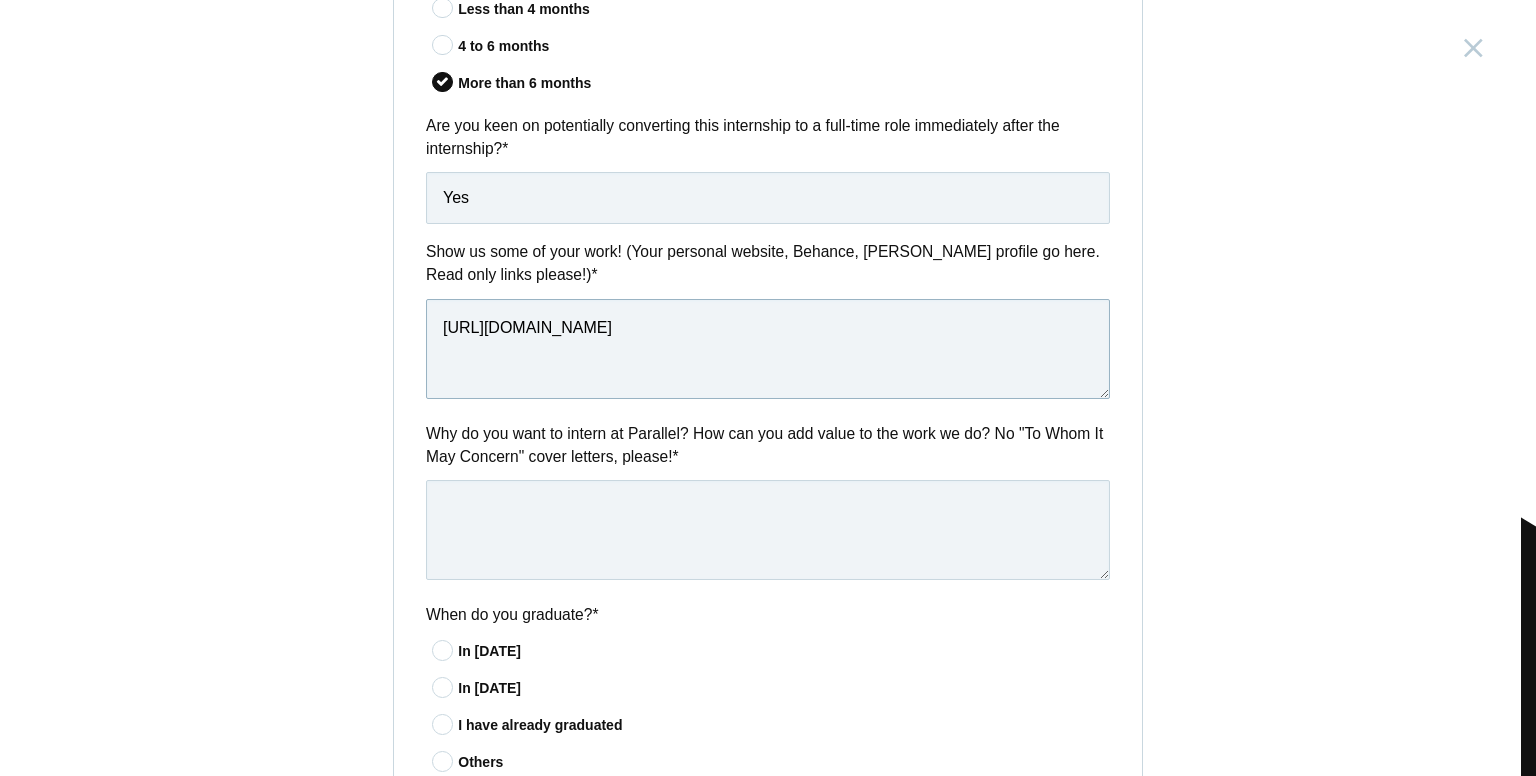 scroll, scrollTop: 796, scrollLeft: 0, axis: vertical 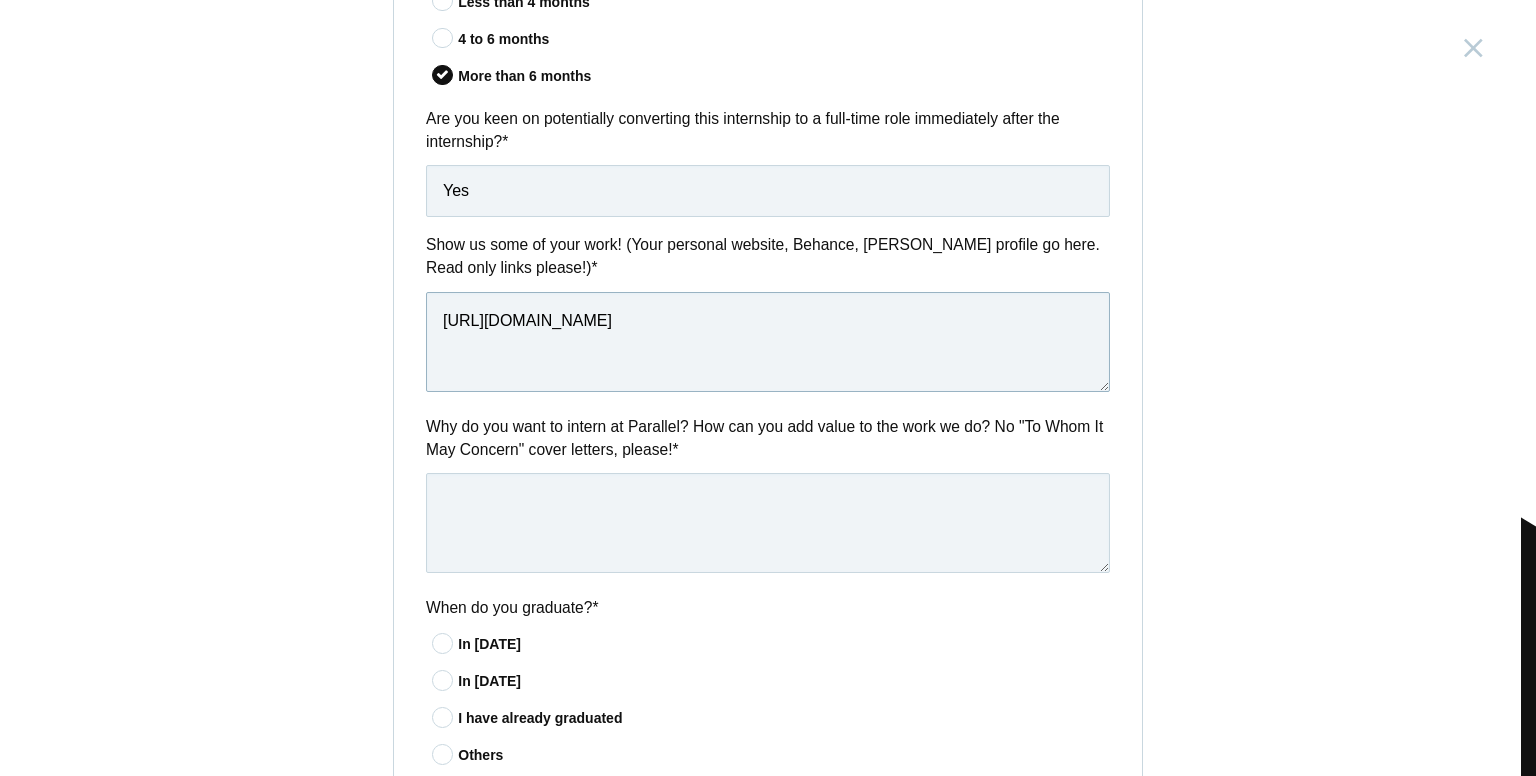 type on "[URL][DOMAIN_NAME]" 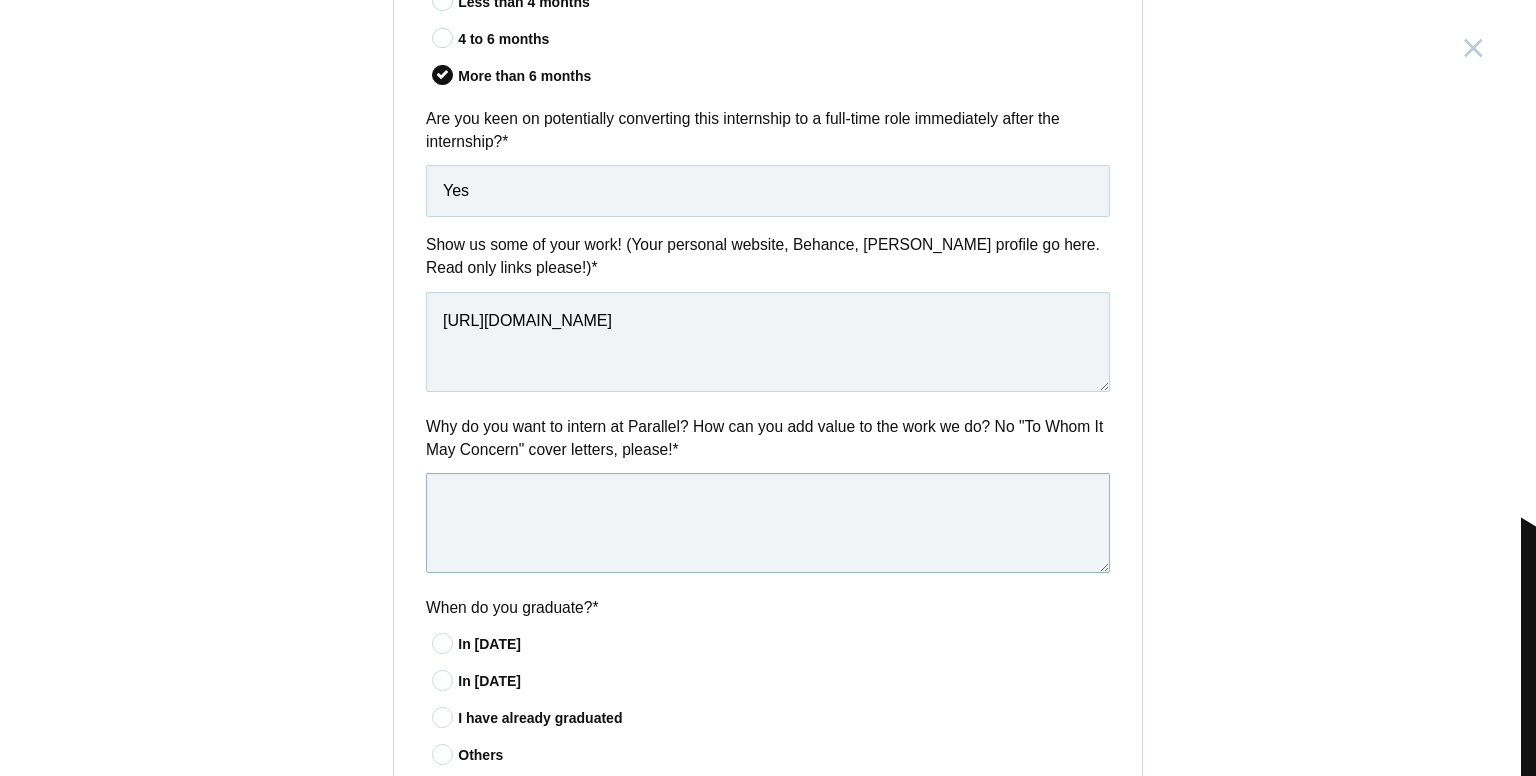 click at bounding box center (768, 523) 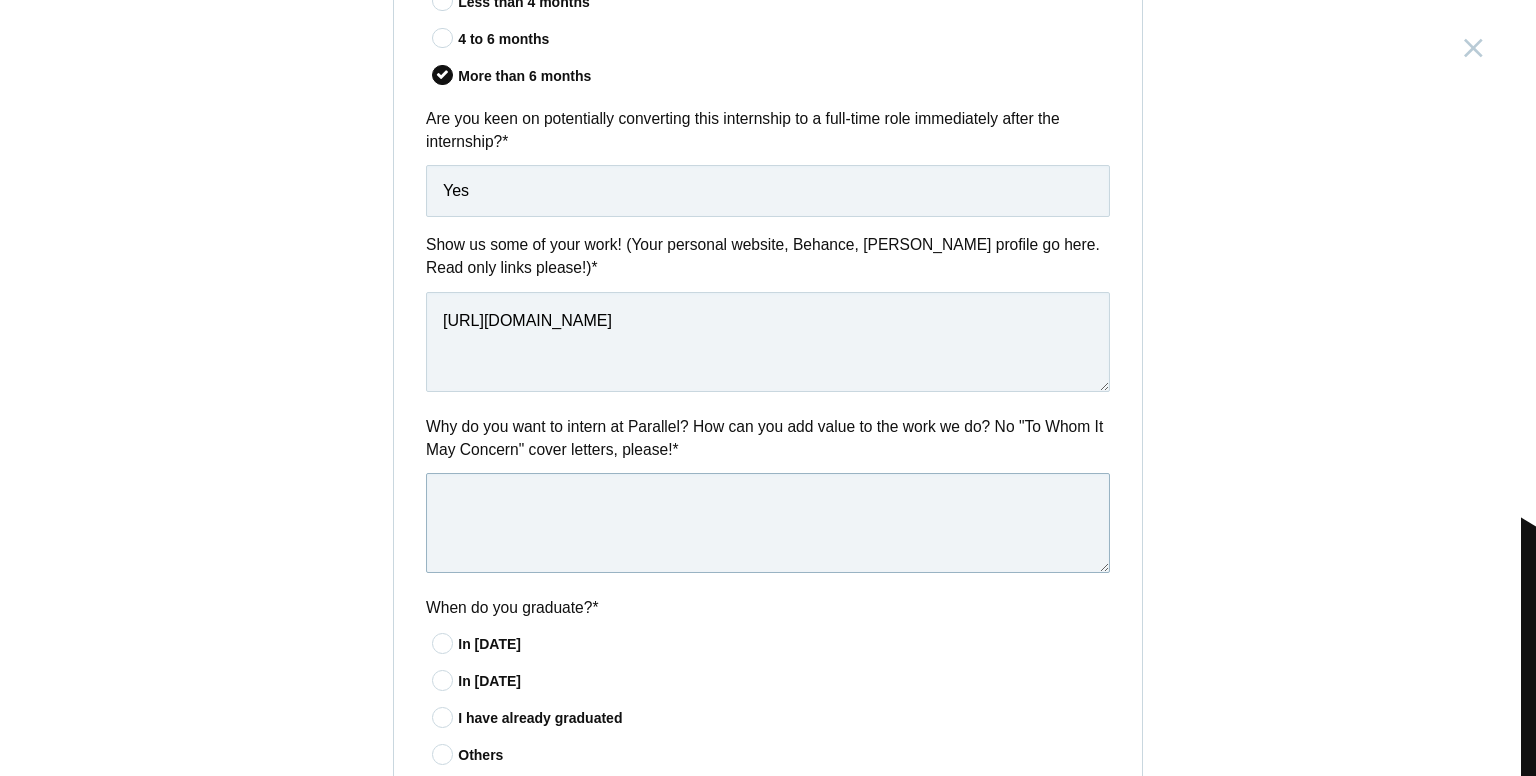 click at bounding box center (768, 523) 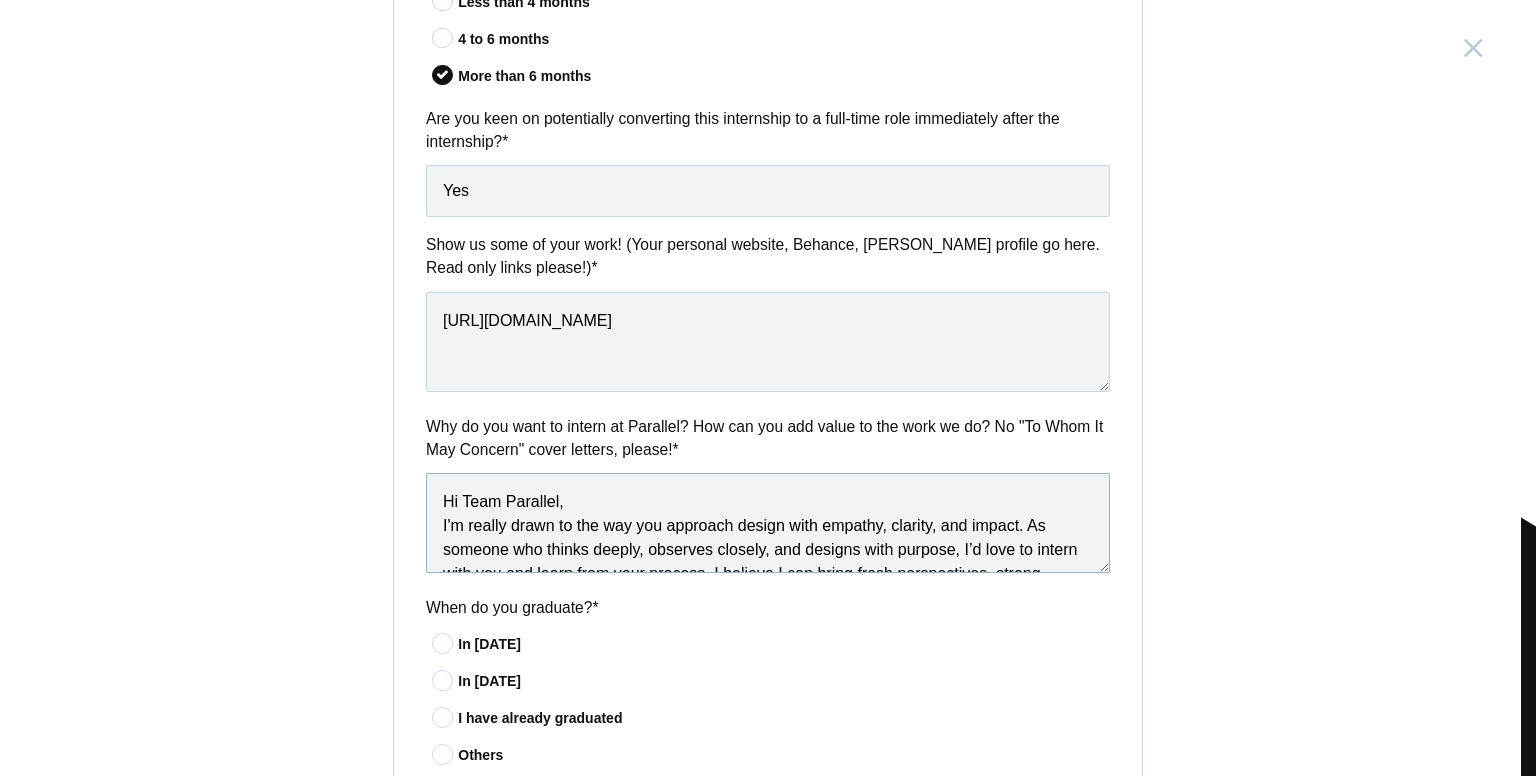 scroll, scrollTop: 35, scrollLeft: 0, axis: vertical 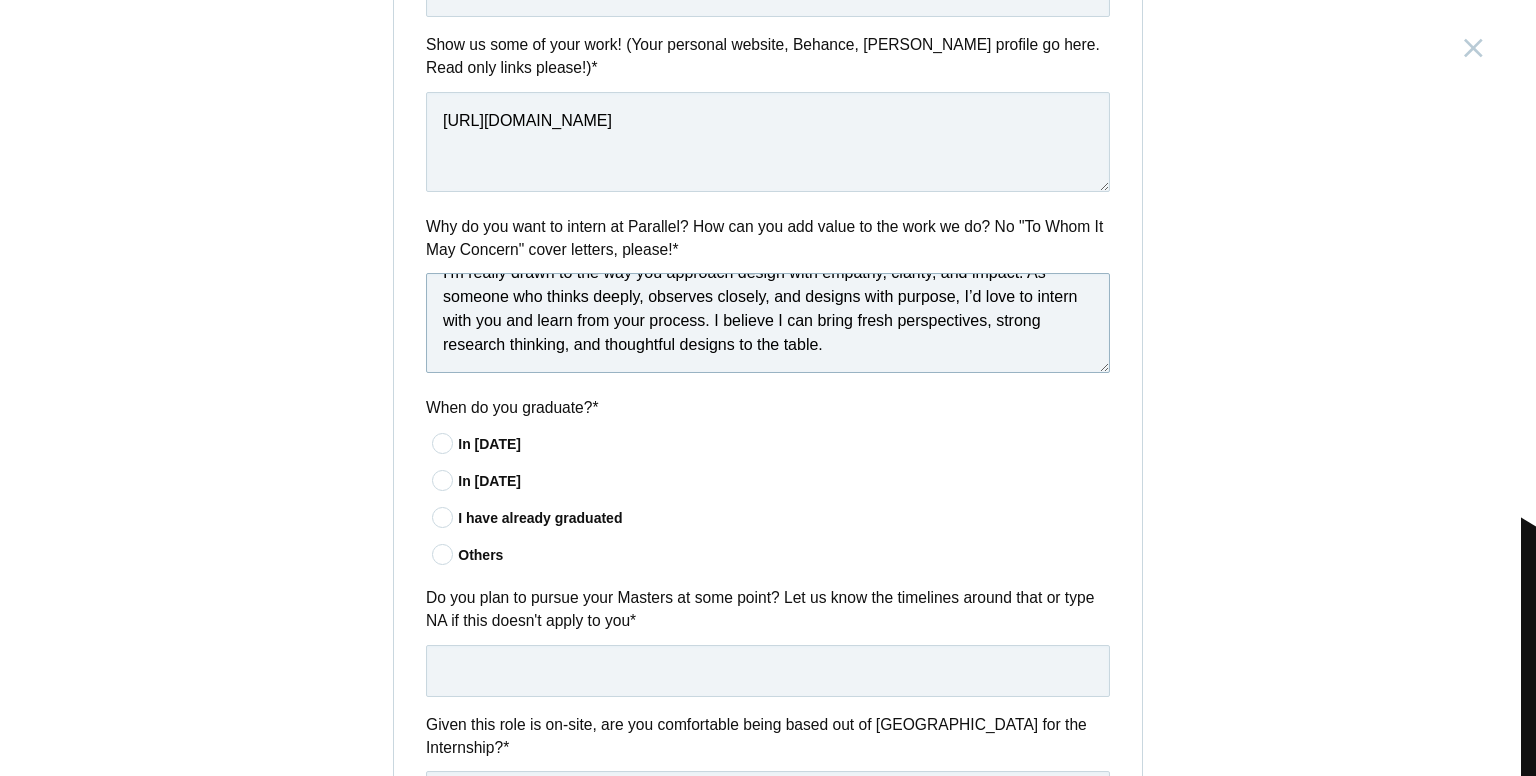 type on "Hi Team Parallel,
I'm really drawn to the way you approach design with empathy, clarity, and impact. As someone who thinks deeply, observes closely, and designs with purpose, I’d love to intern with you and learn from your process. I believe I can bring fresh perspectives, strong research thinking, and thoughtful designs to the table." 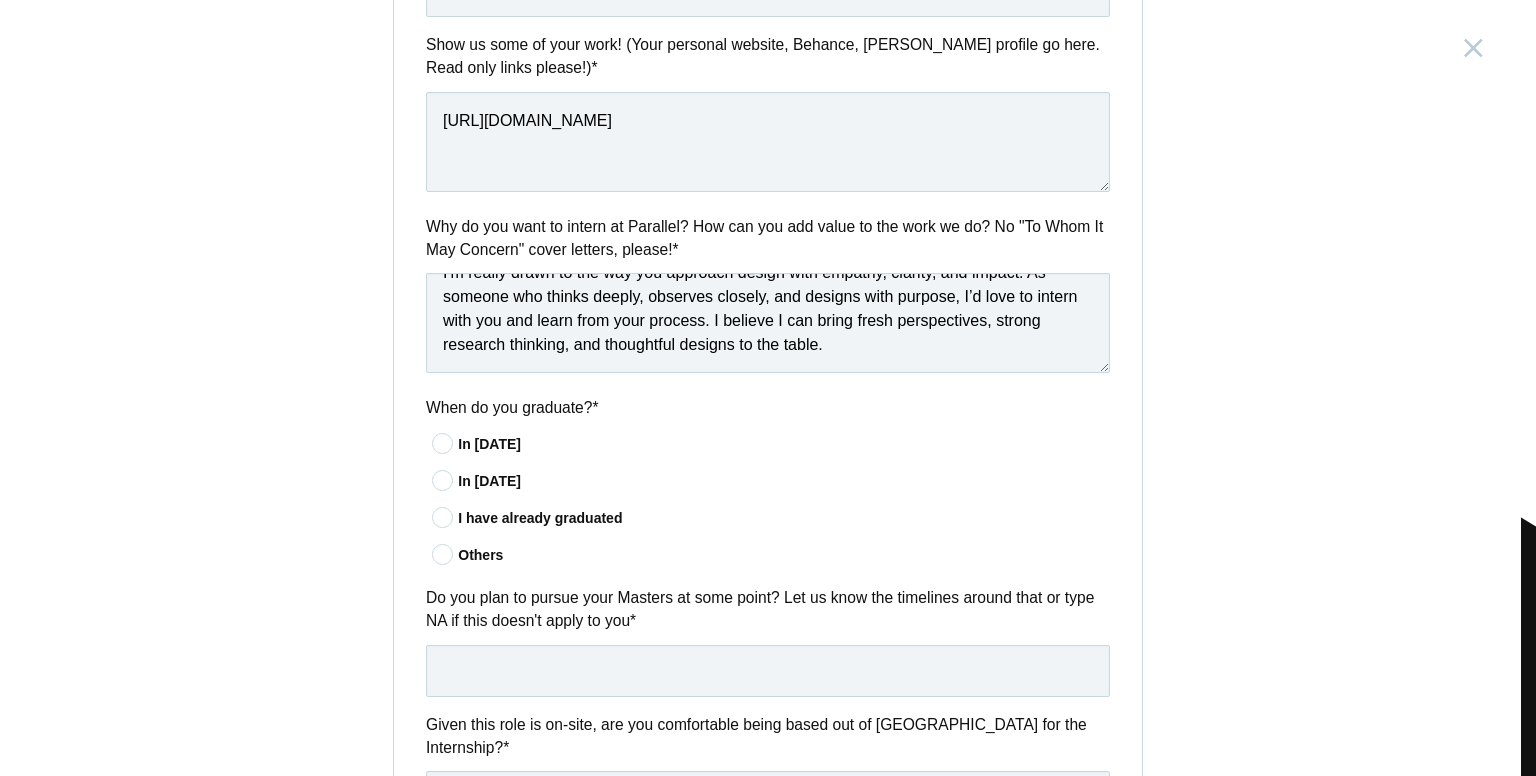 click at bounding box center (443, 443) 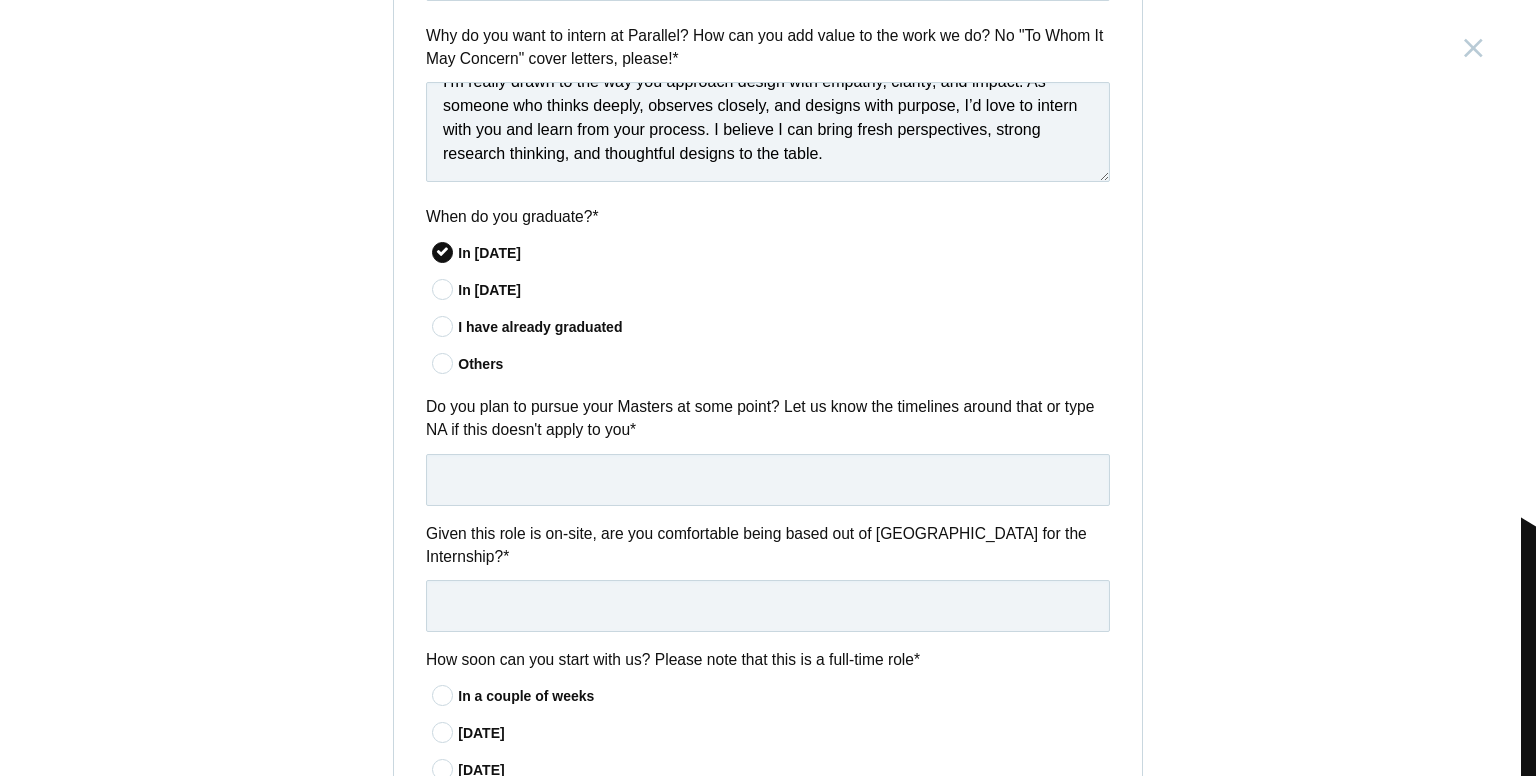 scroll, scrollTop: 1196, scrollLeft: 0, axis: vertical 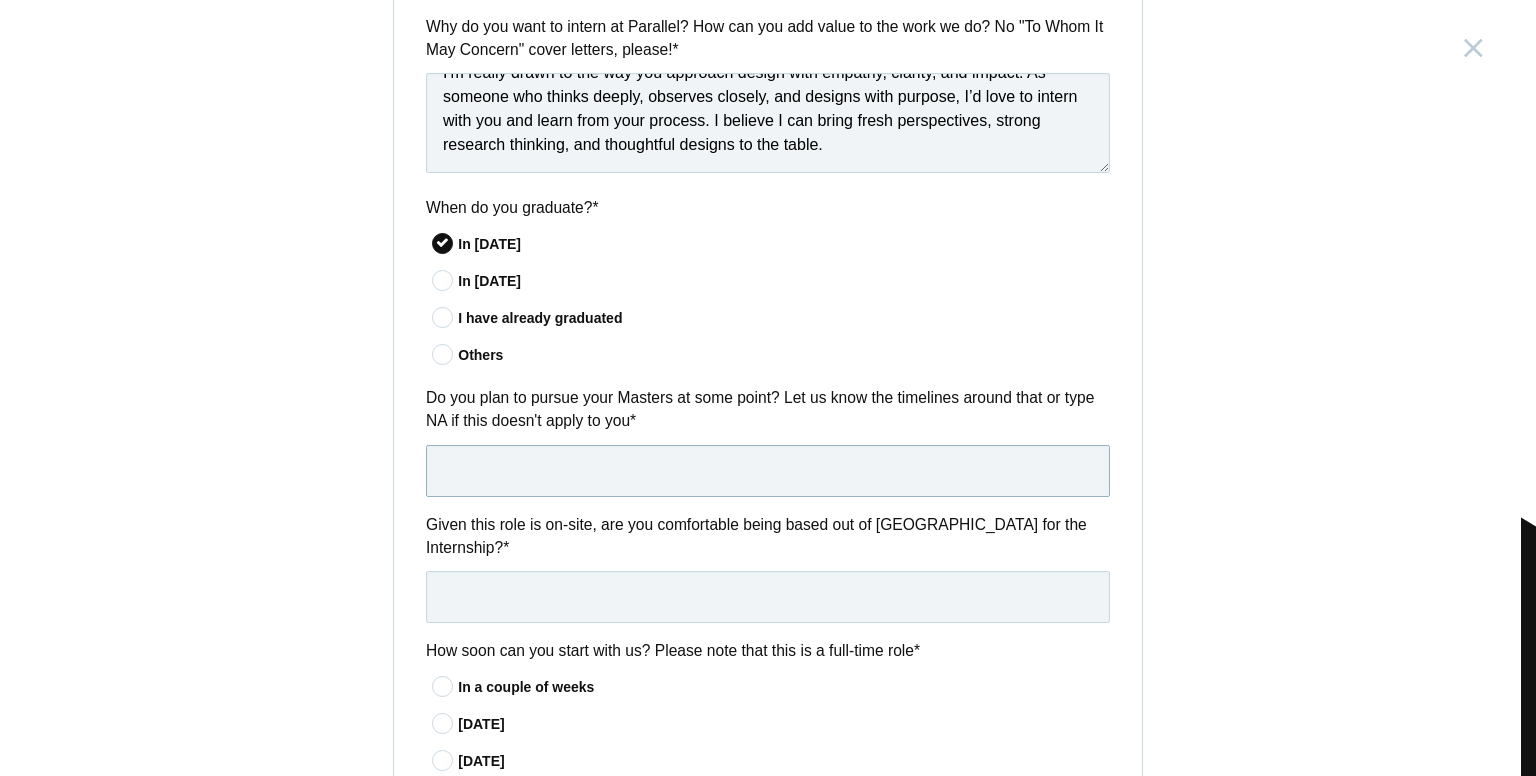 click at bounding box center (768, 471) 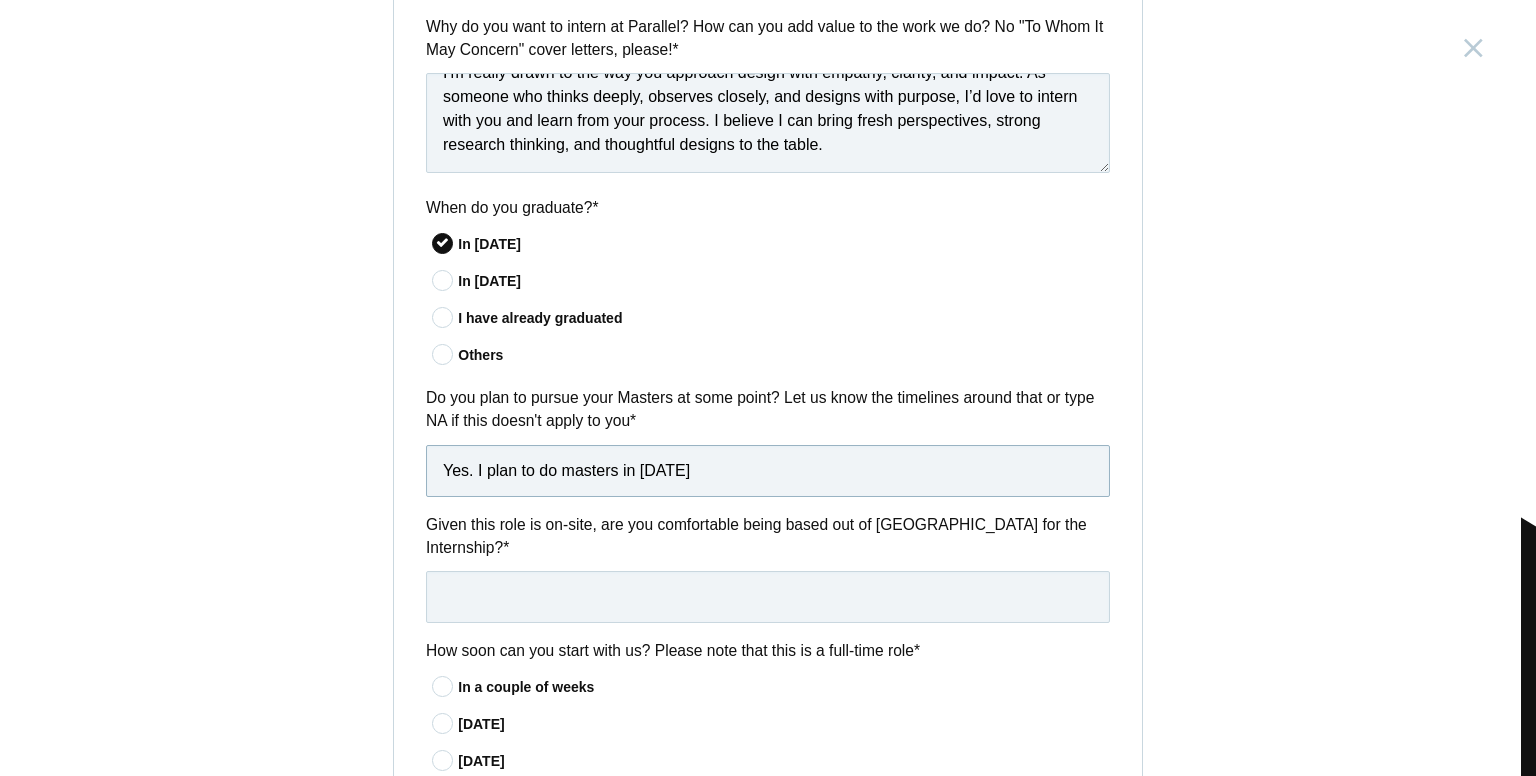 type on "Yes. I plan to do masters in [DATE]" 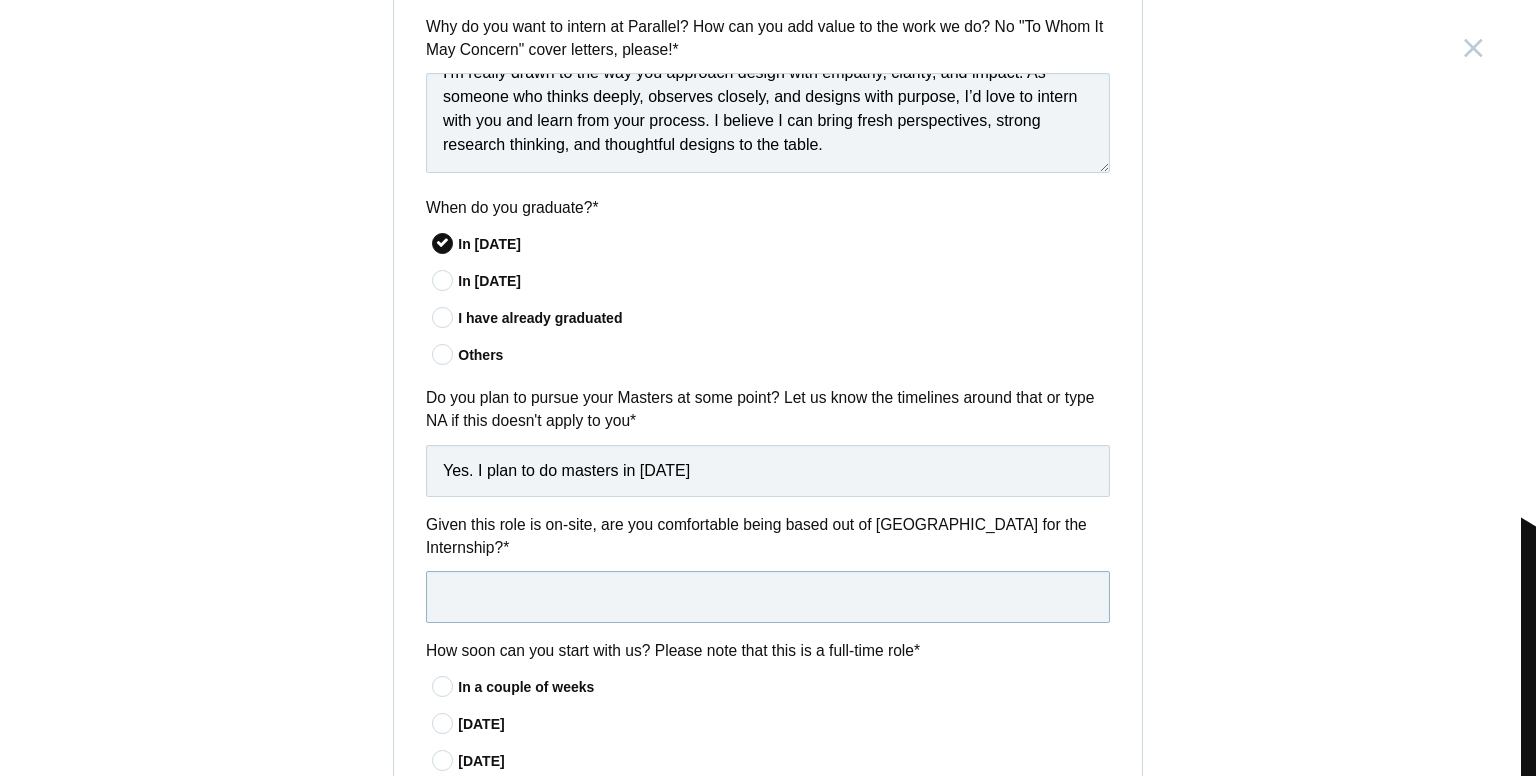 click at bounding box center [768, 597] 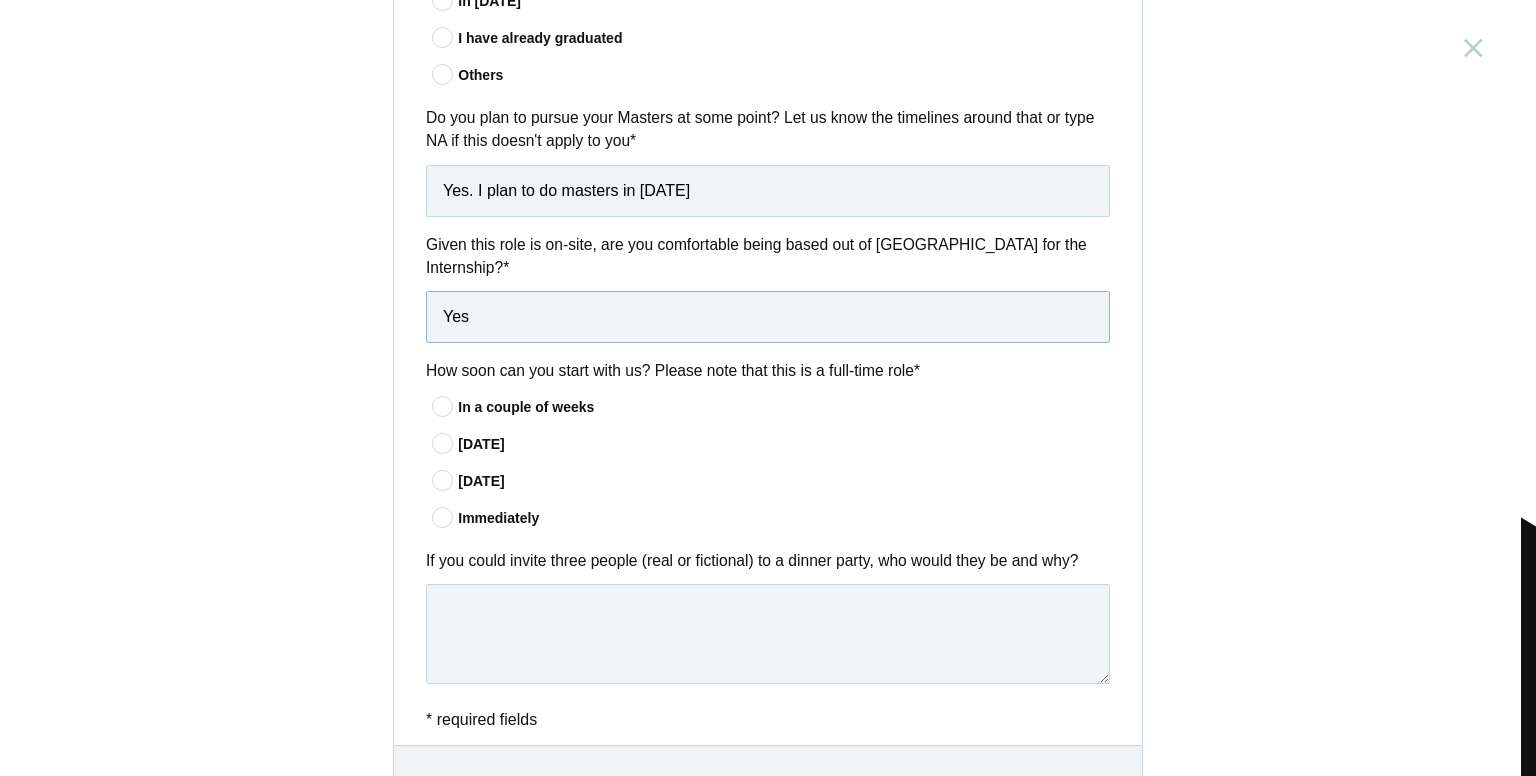 scroll, scrollTop: 1496, scrollLeft: 0, axis: vertical 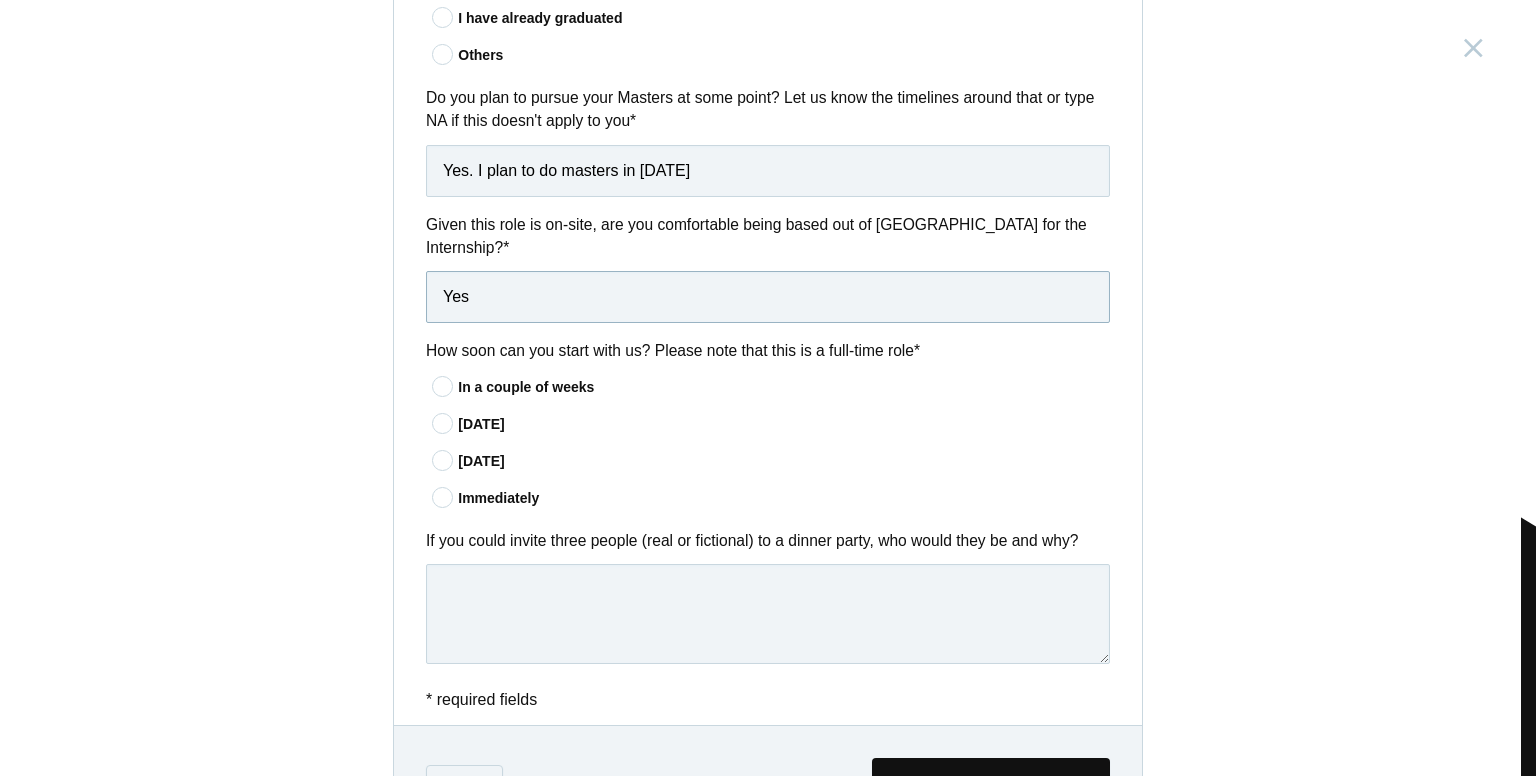 type on "Yes" 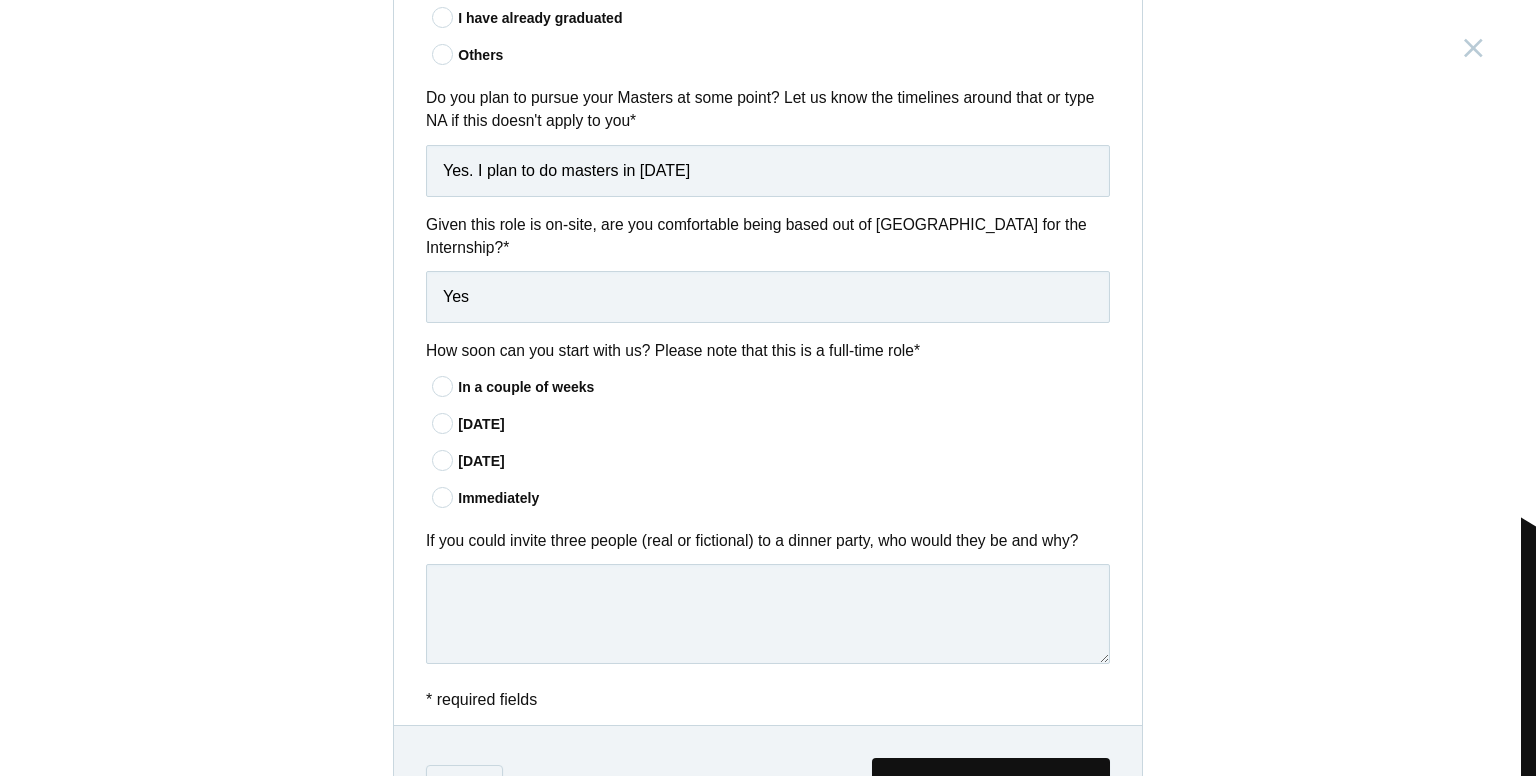 click at bounding box center (443, 386) 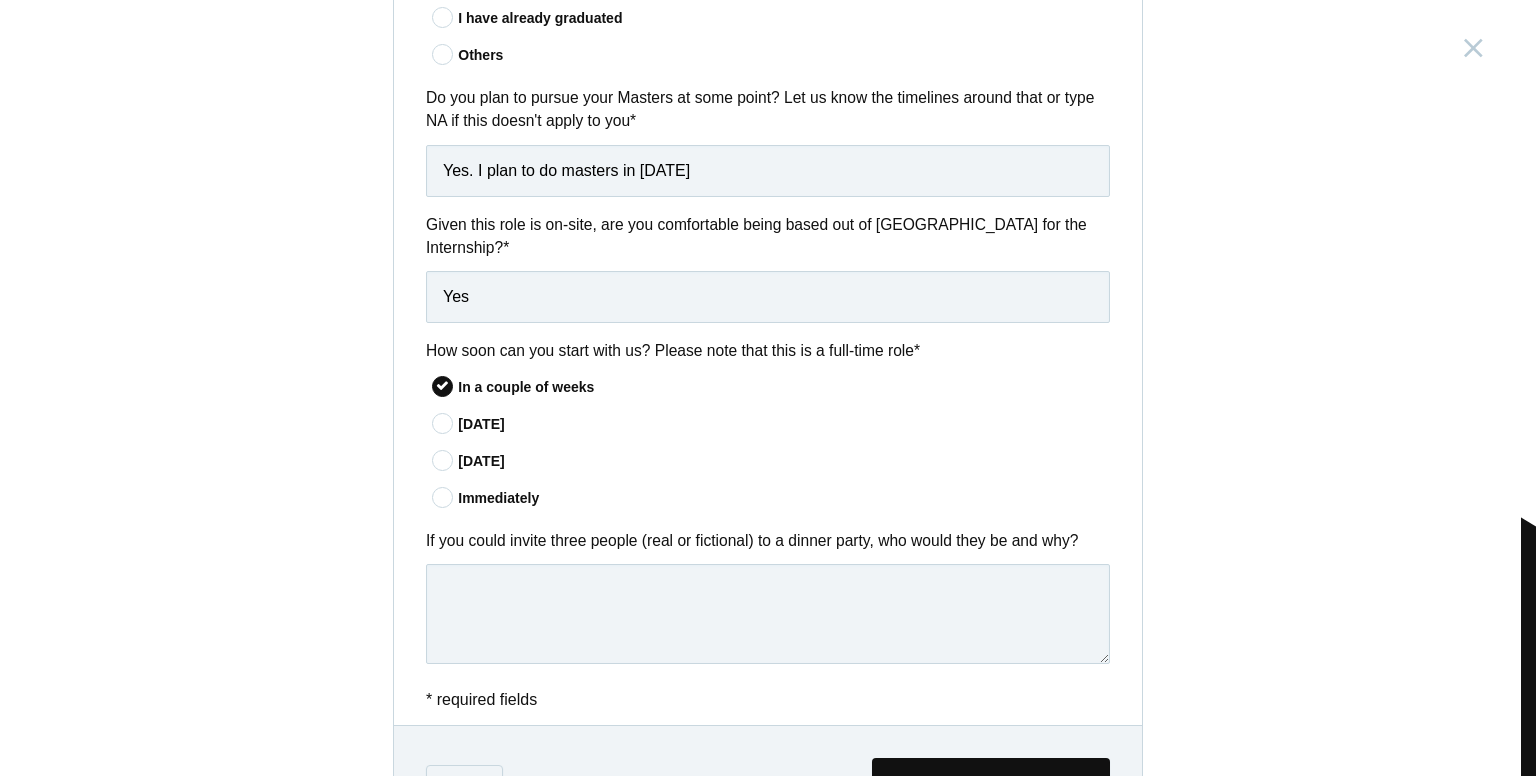 click at bounding box center [443, 497] 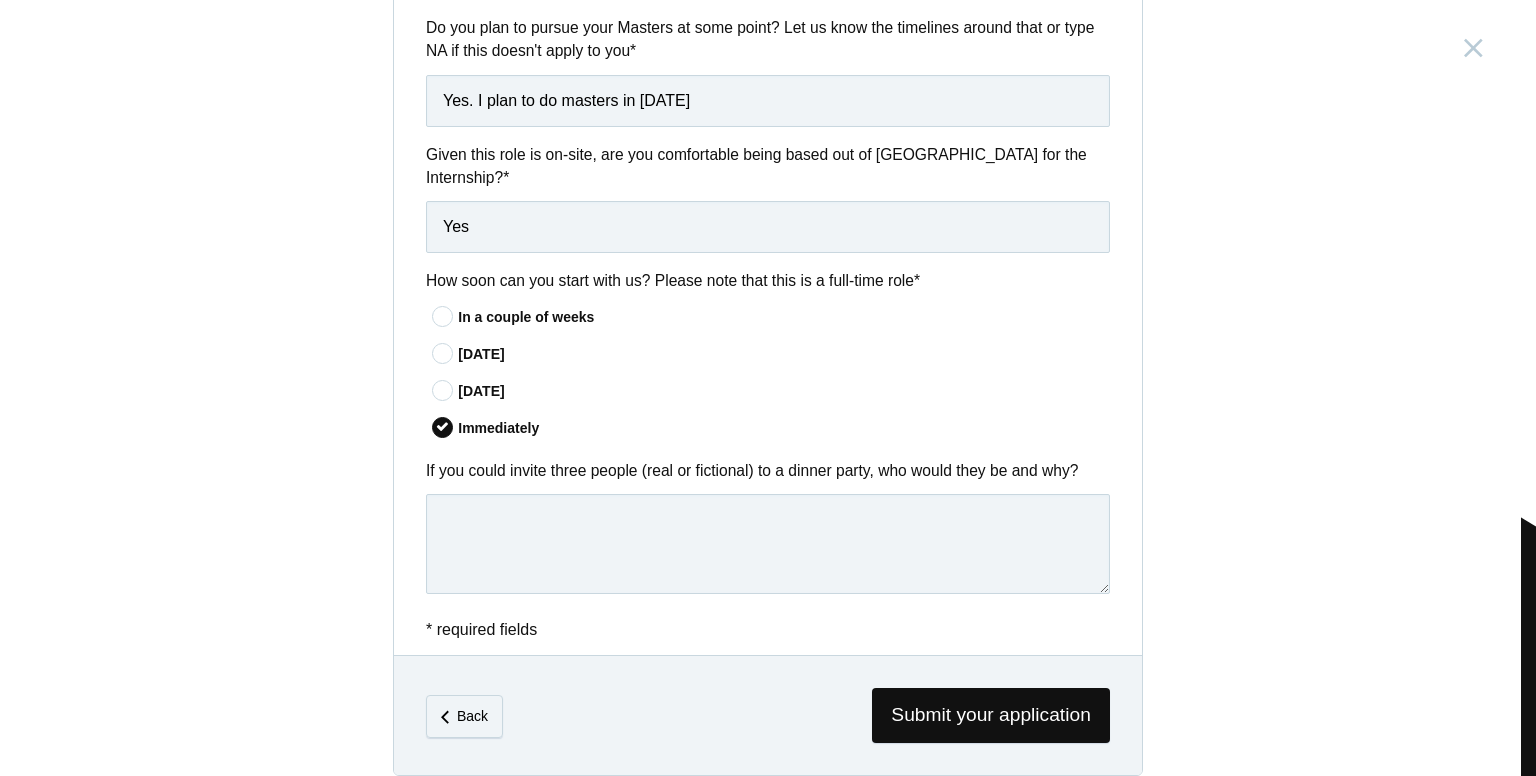 scroll, scrollTop: 1572, scrollLeft: 0, axis: vertical 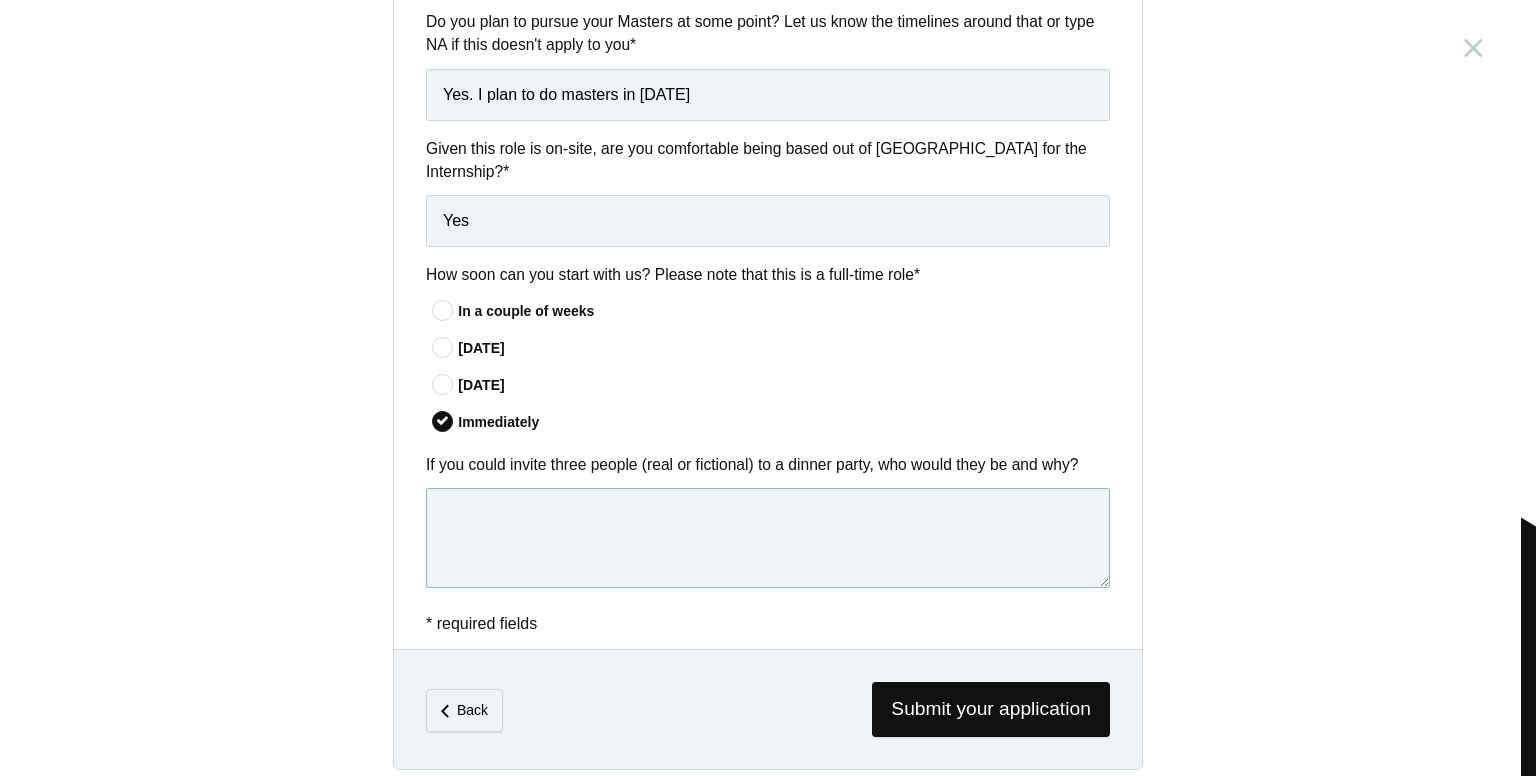 click at bounding box center [768, 538] 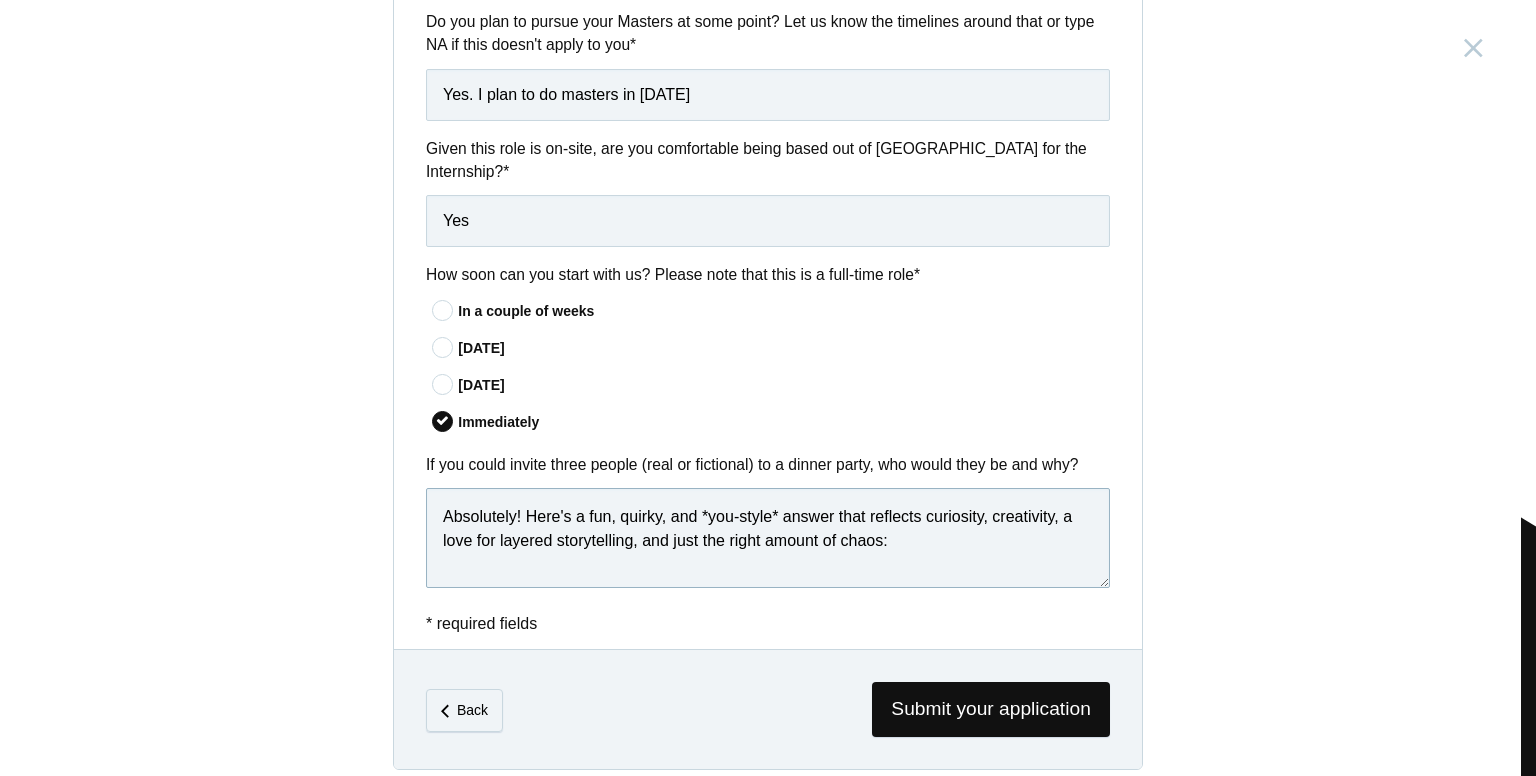 scroll, scrollTop: 371, scrollLeft: 0, axis: vertical 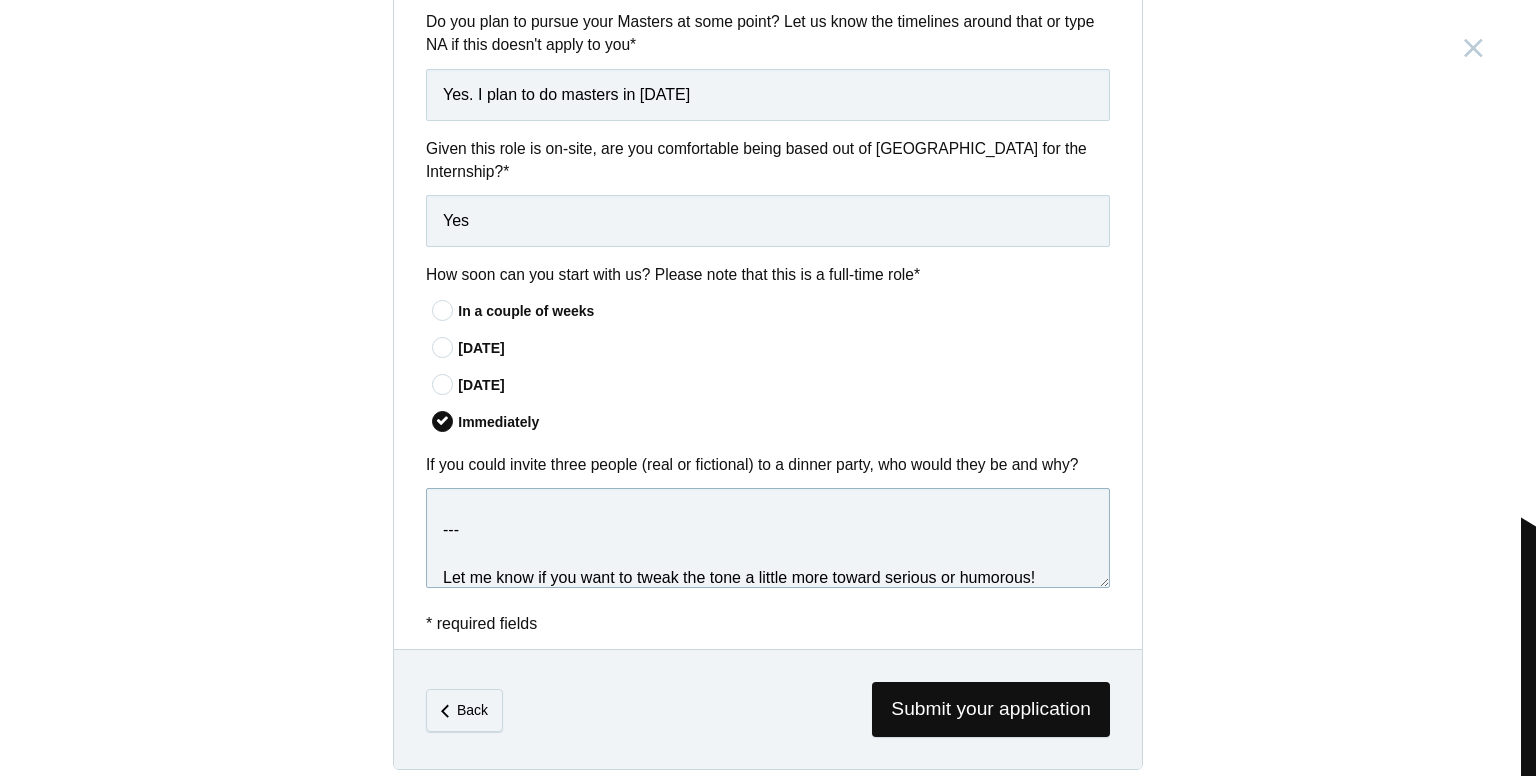 drag, startPoint x: 1048, startPoint y: 533, endPoint x: 428, endPoint y: 535, distance: 620.00323 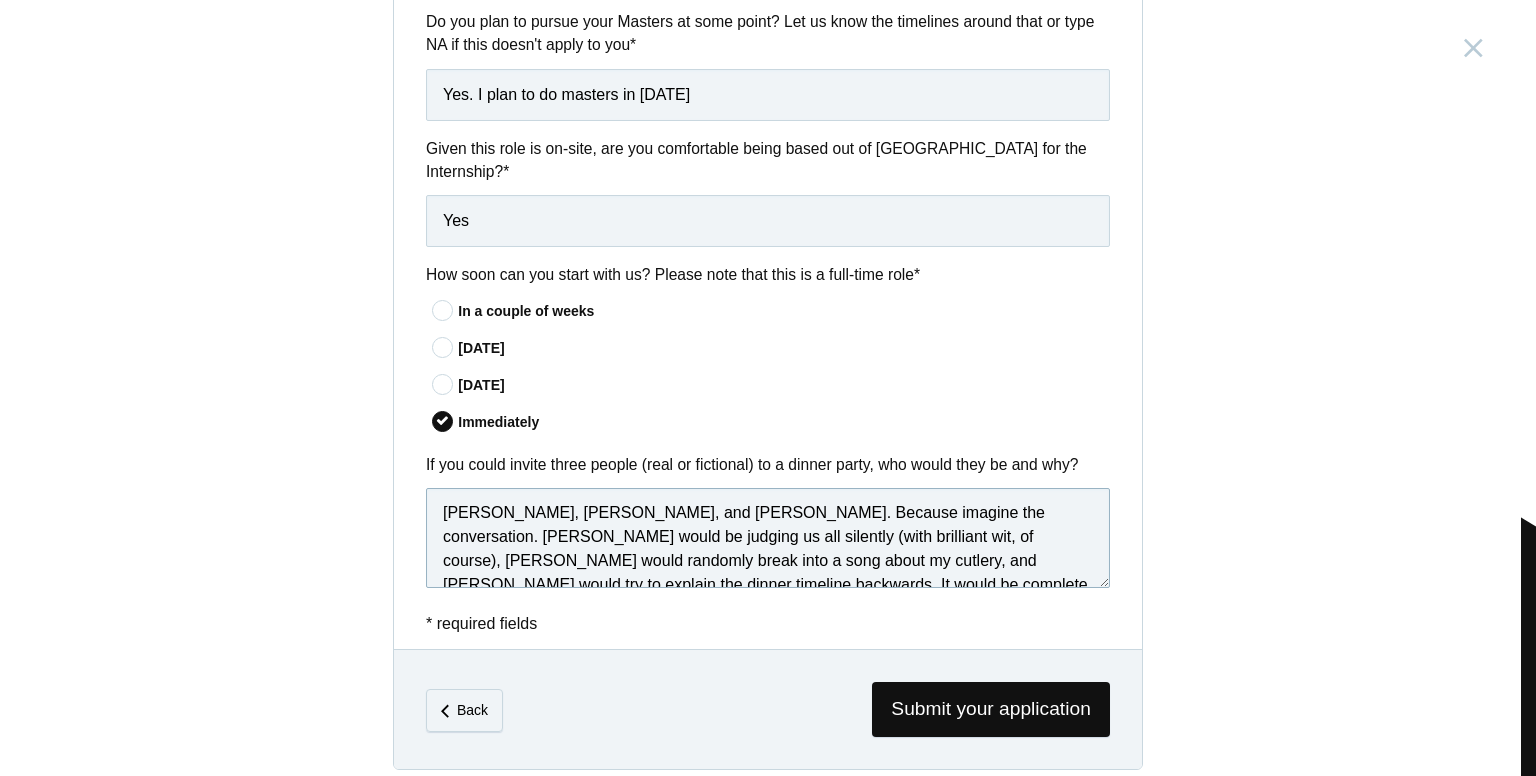 scroll, scrollTop: 193, scrollLeft: 0, axis: vertical 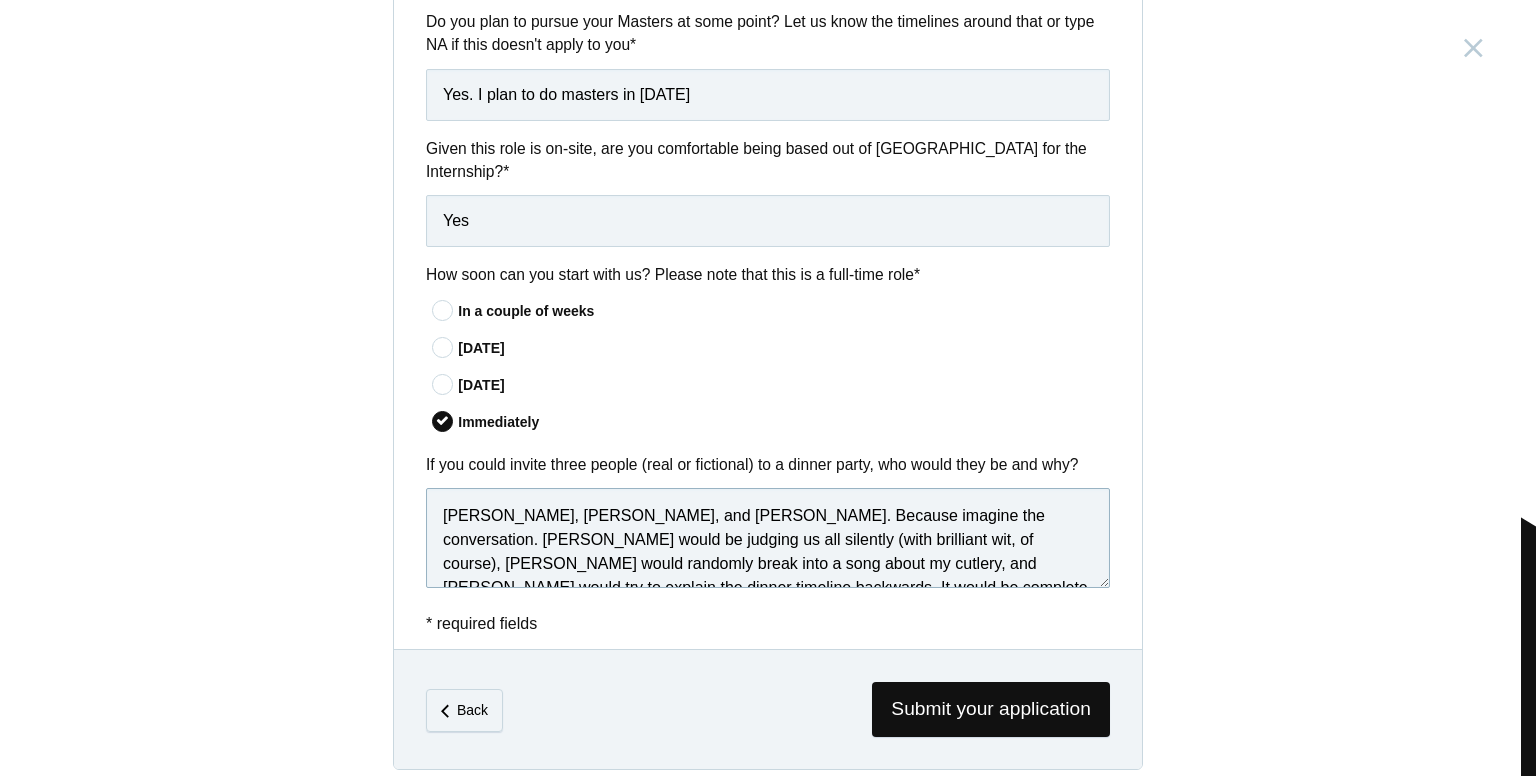 click on "Absolutely! Here's a fun, quirky, and *you-style* answer that reflects curiosity, creativity, a love for layered storytelling, and just the right amount of chaos:
---
**If you could invite three people (real or fictional) to a dinner party, who would they be and why?**
[PERSON_NAME], [PERSON_NAME], and [PERSON_NAME]. Because imagine the conversation. [PERSON_NAME] would be judging us all silently (with brilliant wit, of course), [PERSON_NAME] would randomly break into a song about my cutlery, and [PERSON_NAME] would try to explain the dinner timeline backwards. It would be complete chaos—and I’d love every minute of it. That’s kind of how I like my ideas too: a little unpredictable, layered, and full of strange connections that somehow make sense in the end." at bounding box center [768, 538] 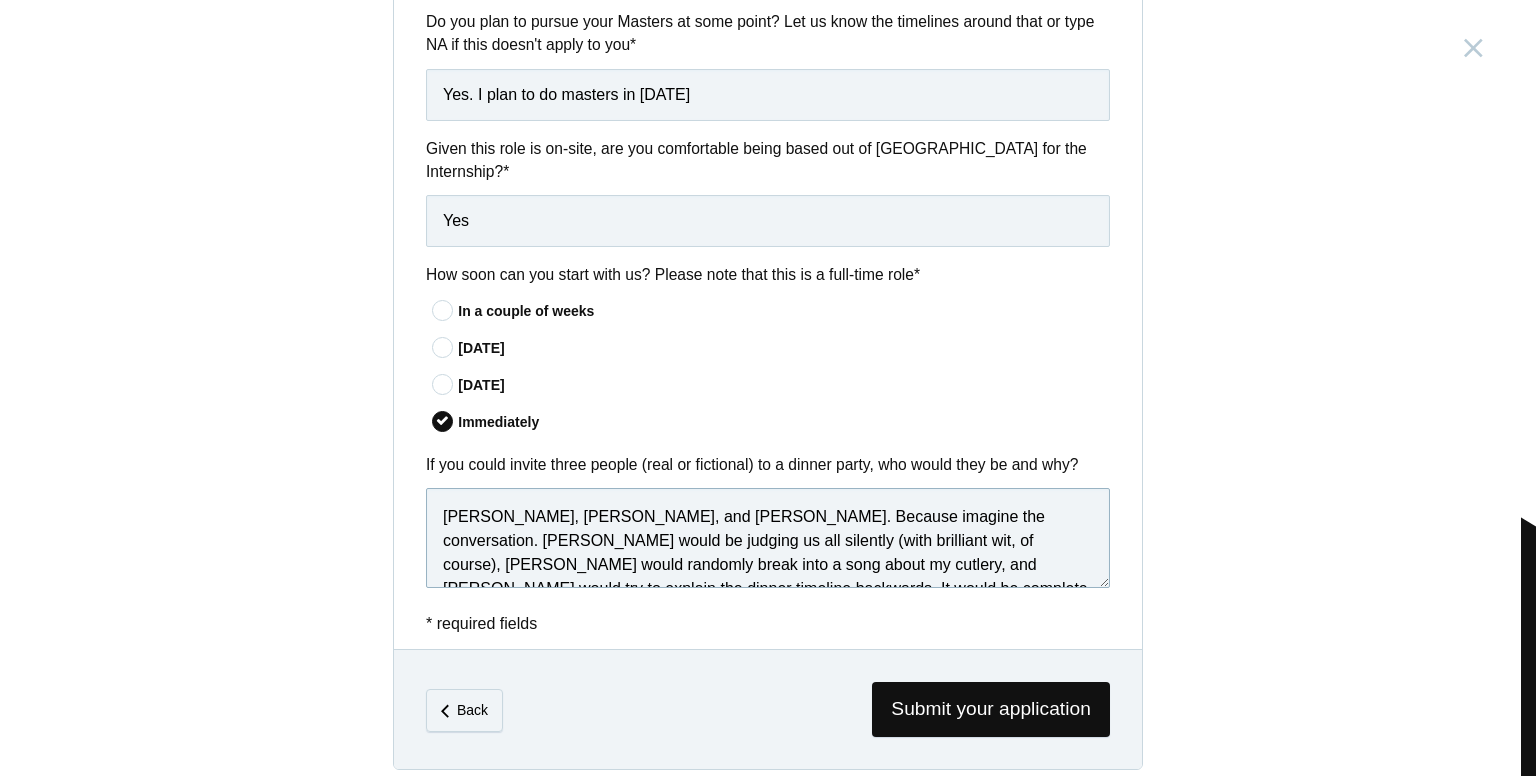 click on "[PERSON_NAME], [PERSON_NAME], and [PERSON_NAME]. Because imagine the conversation. [PERSON_NAME] would be judging us all silently (with brilliant wit, of course), [PERSON_NAME] would randomly break into a song about my cutlery, and [PERSON_NAME] would try to explain the dinner timeline backwards. It would be complete chaos—and I’d love every minute of it. That’s kind of how I like my ideas too: a little unpredictable, layered, and full of strange connections that somehow make sense in the end." at bounding box center (768, 538) 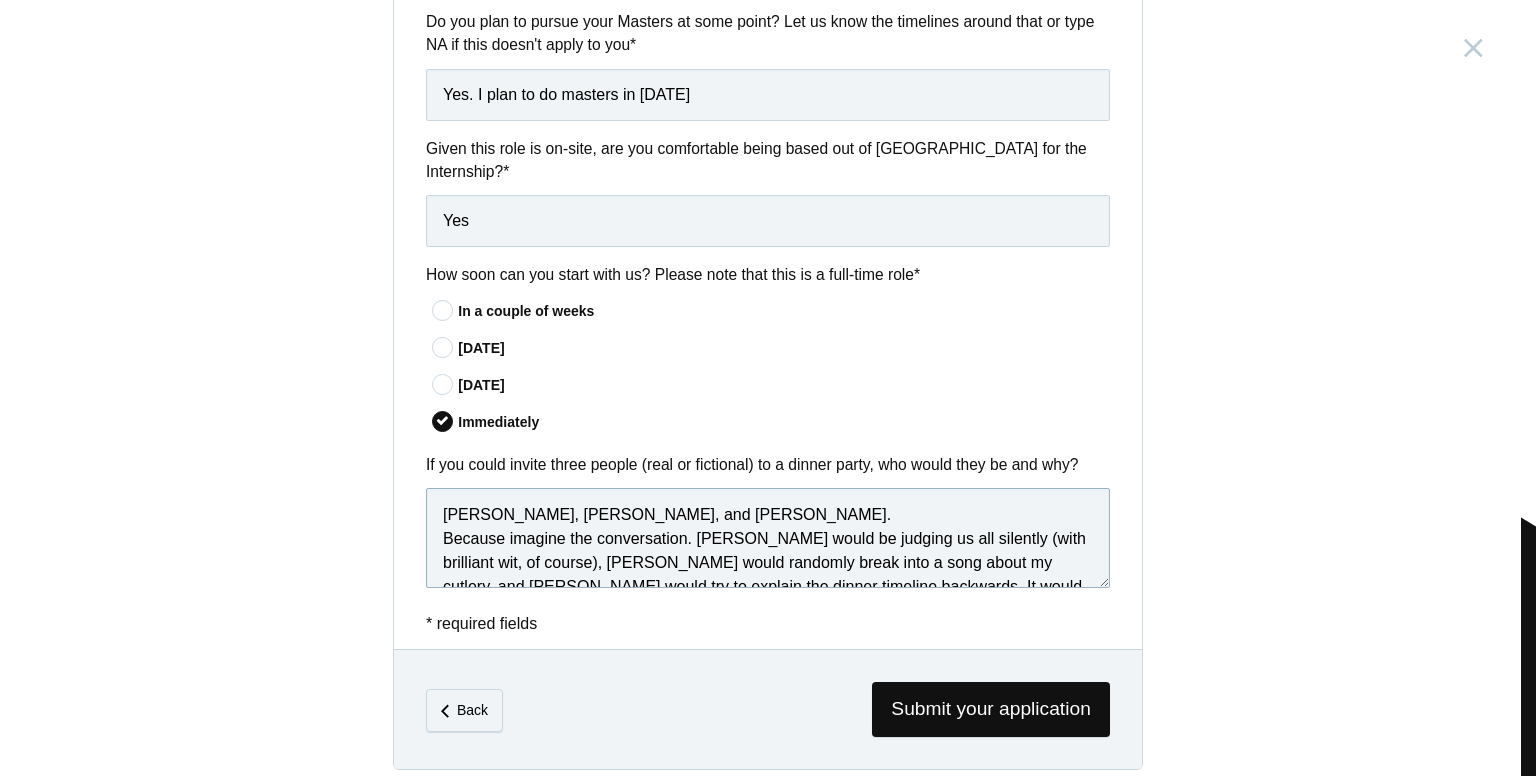 scroll, scrollTop: 0, scrollLeft: 0, axis: both 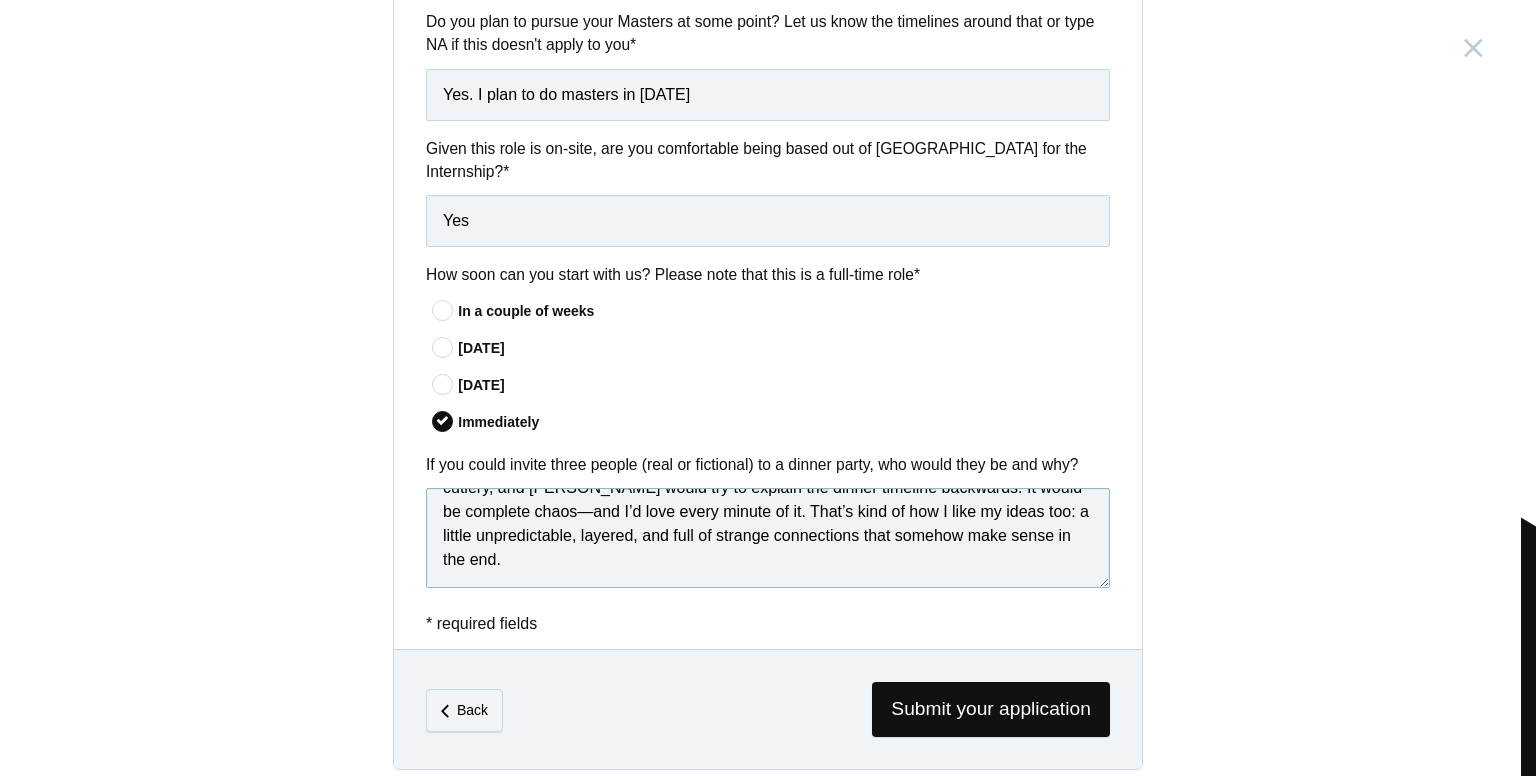 drag, startPoint x: 929, startPoint y: 522, endPoint x: 953, endPoint y: 581, distance: 63.694584 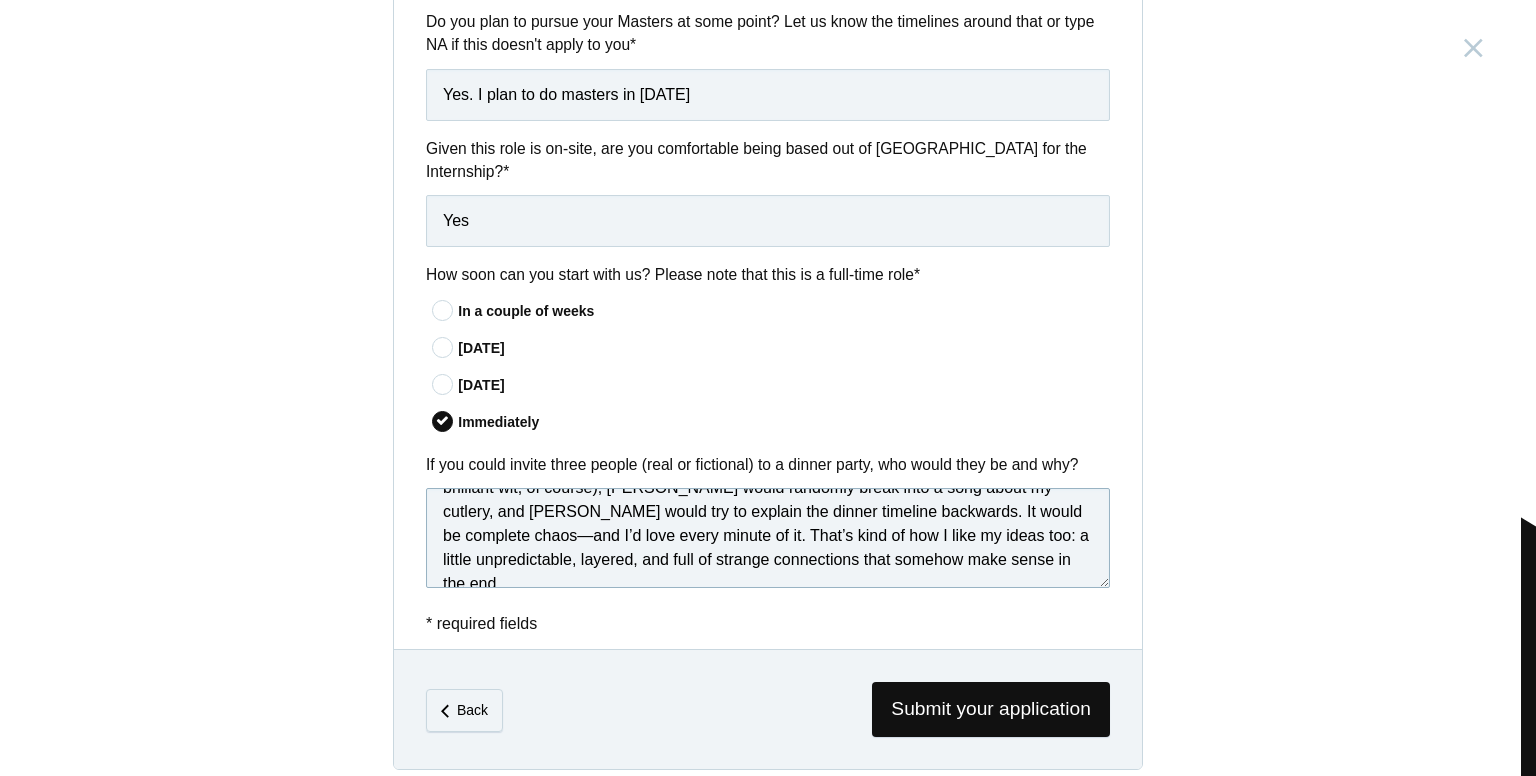 click on "[PERSON_NAME], [PERSON_NAME], and [PERSON_NAME].
Because imagine the conversation. [PERSON_NAME] would be judging us all silently (with brilliant wit, of course), [PERSON_NAME] would randomly break into a song about my cutlery, and [PERSON_NAME] would try to explain the dinner timeline backwards. It would be complete chaos—and I’d love every minute of it. That’s kind of how I like my ideas too: a little unpredictable, layered, and full of strange connections that somehow make sense in the end." at bounding box center [768, 538] 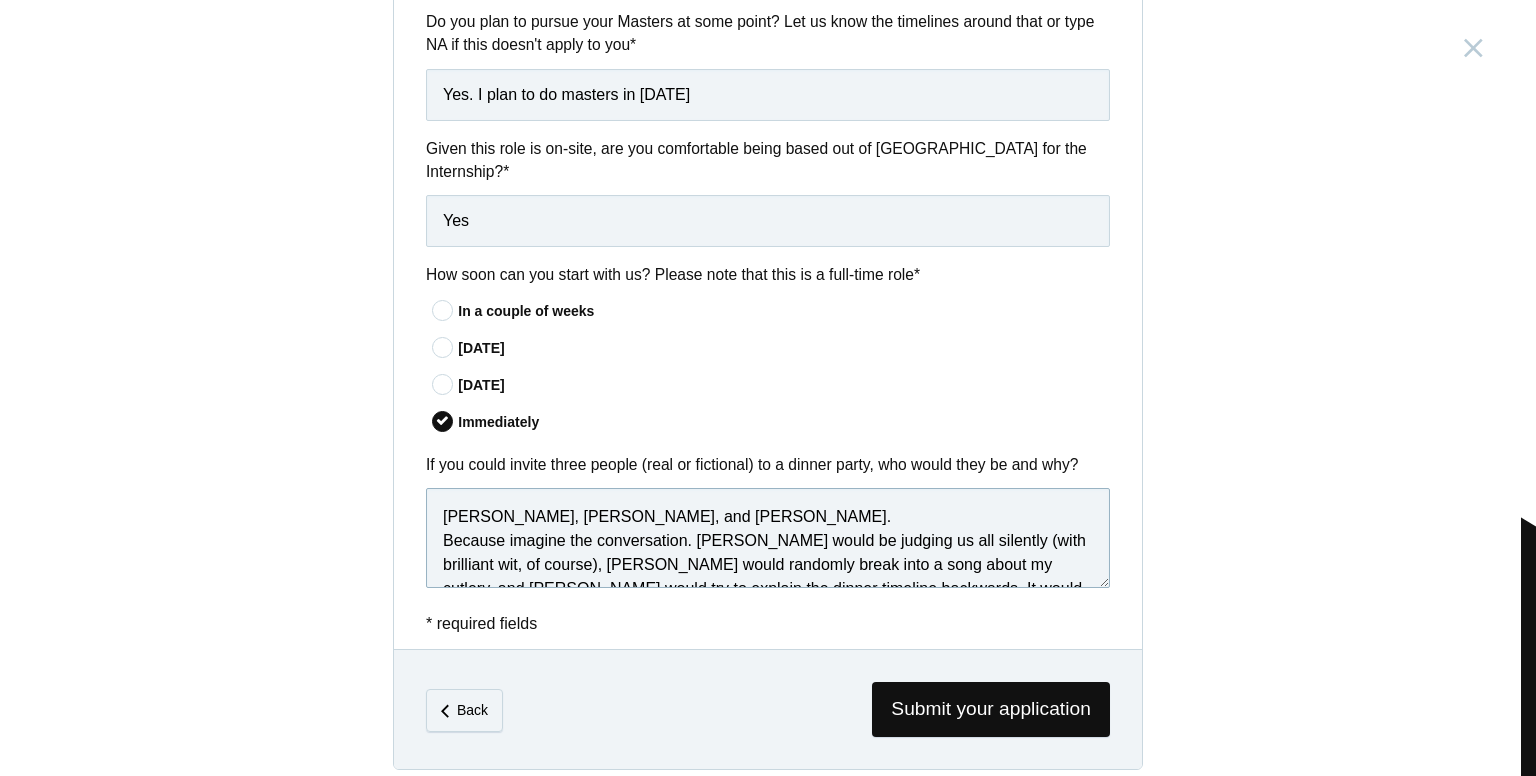 scroll, scrollTop: 0, scrollLeft: 0, axis: both 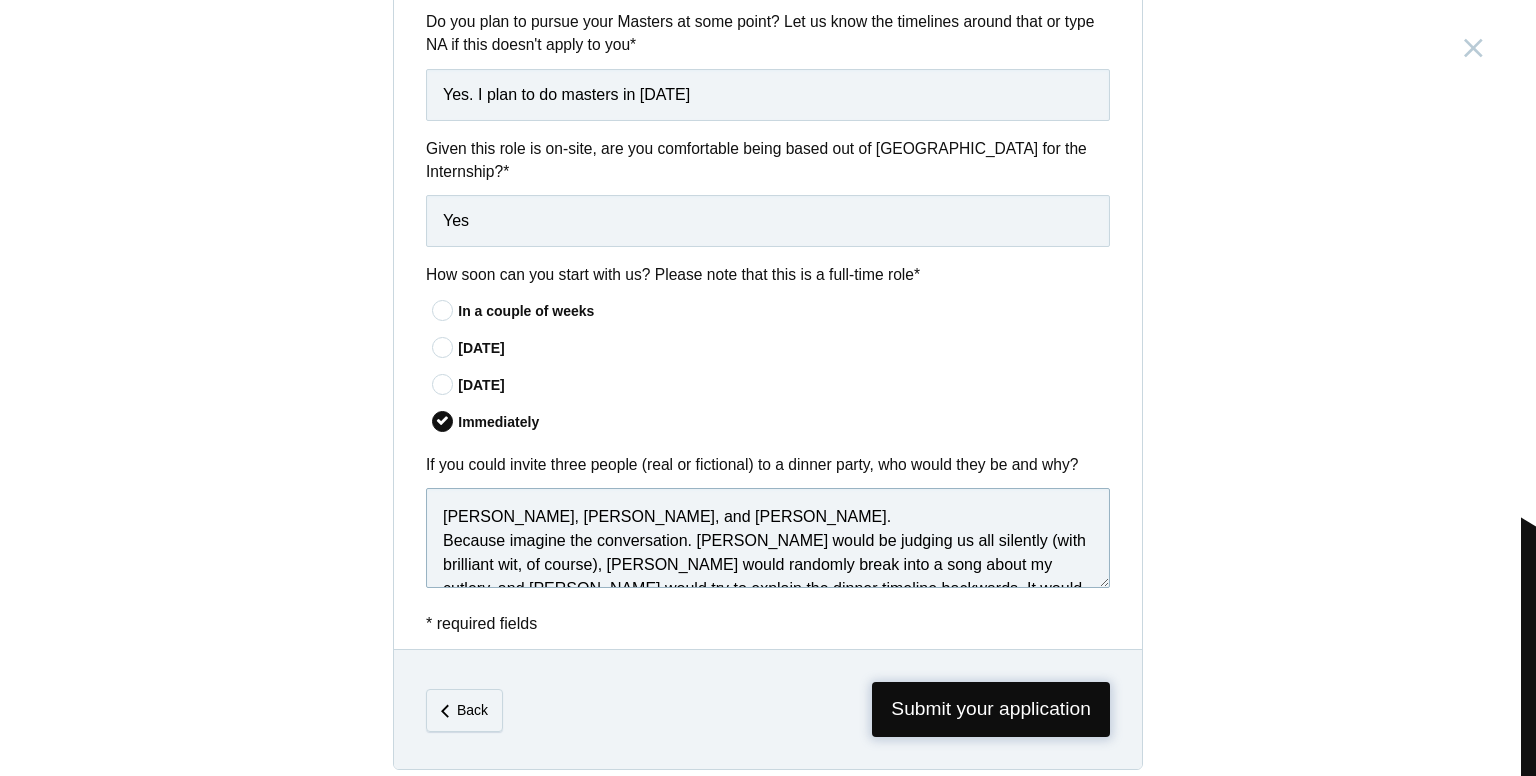 type on "[PERSON_NAME], [PERSON_NAME], and [PERSON_NAME].
Because imagine the conversation. [PERSON_NAME] would be judging us all silently (with brilliant wit, of course), [PERSON_NAME] would randomly break into a song about my cutlery, and [PERSON_NAME] would try to explain the dinner timeline backwards. It would be complete chaos—and I’d love every minute of it. That’s kind of how I like my ideas too: a little unpredictable, layered, and full of strange connections that somehow make sense in the end." 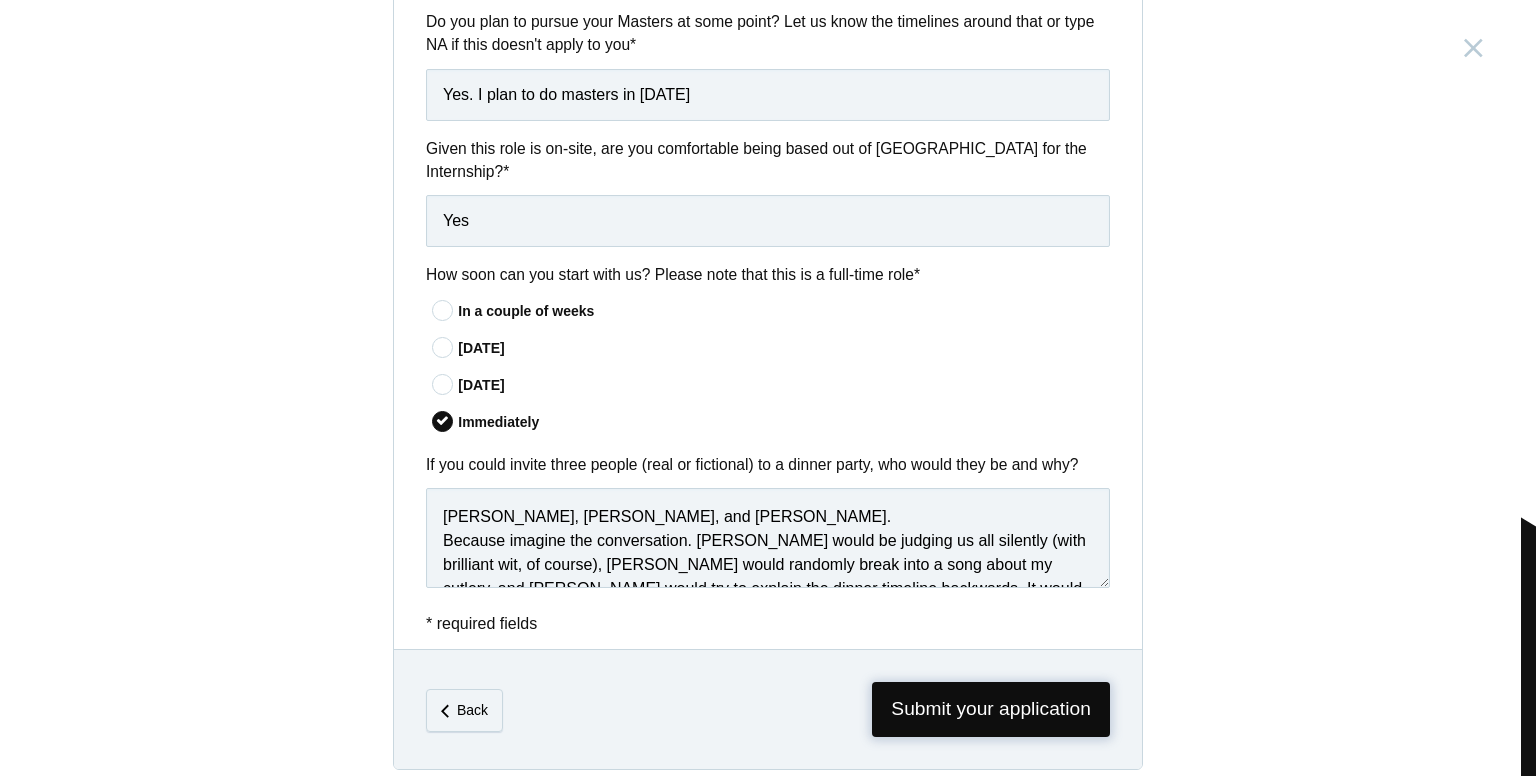 click on "Submit your application" at bounding box center [991, 709] 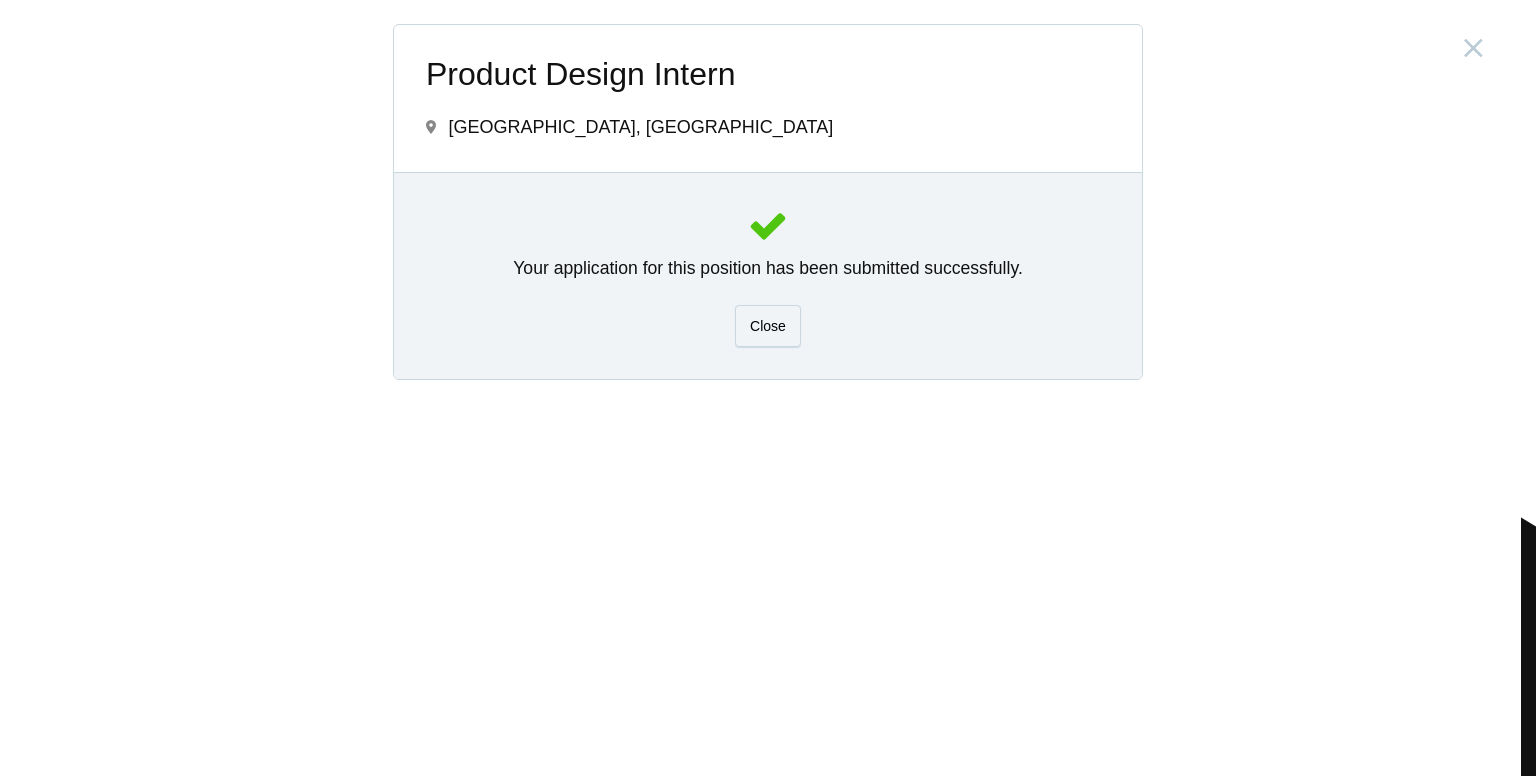 scroll, scrollTop: 0, scrollLeft: 0, axis: both 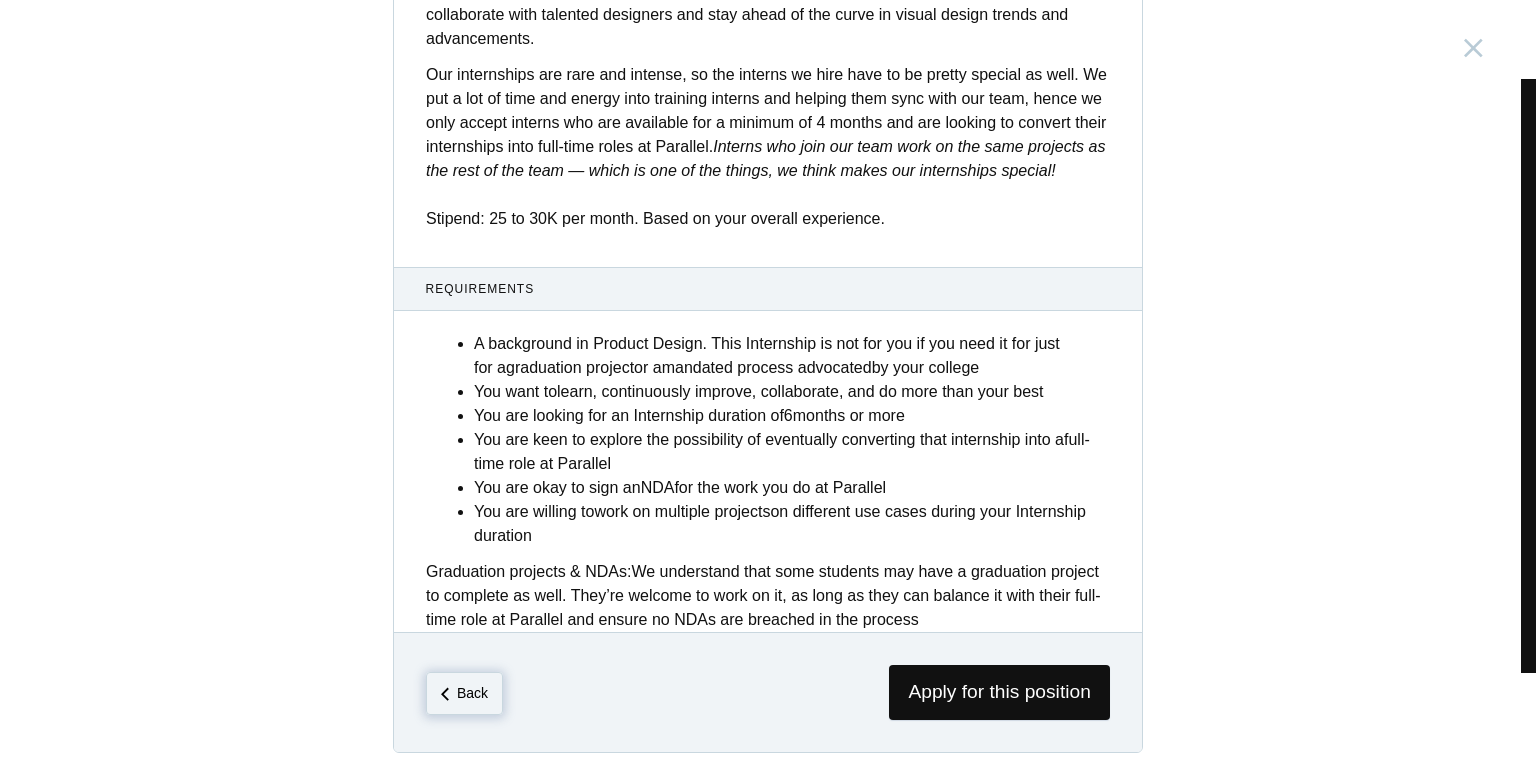 click at bounding box center (445, 694) 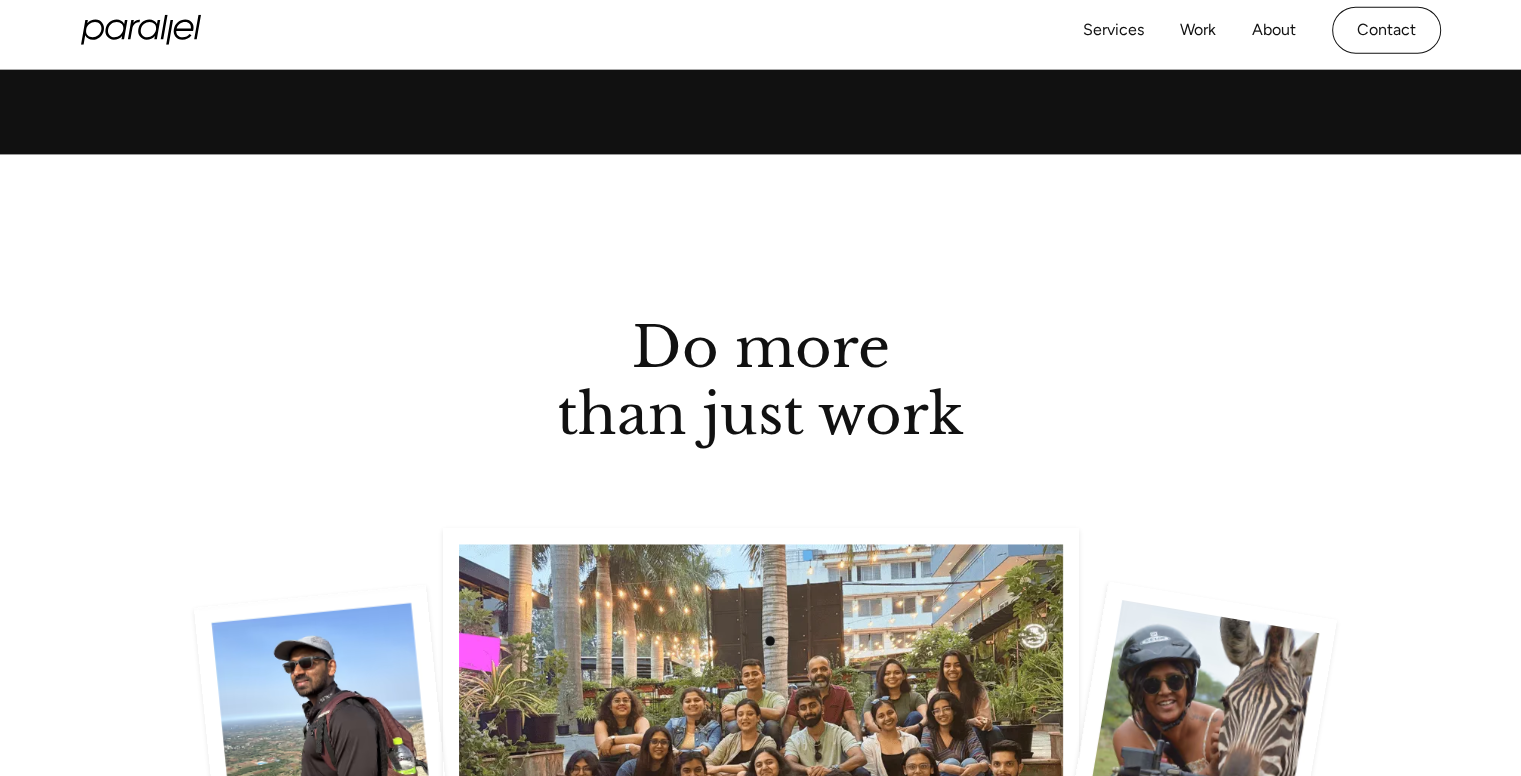 scroll, scrollTop: 2464, scrollLeft: 0, axis: vertical 